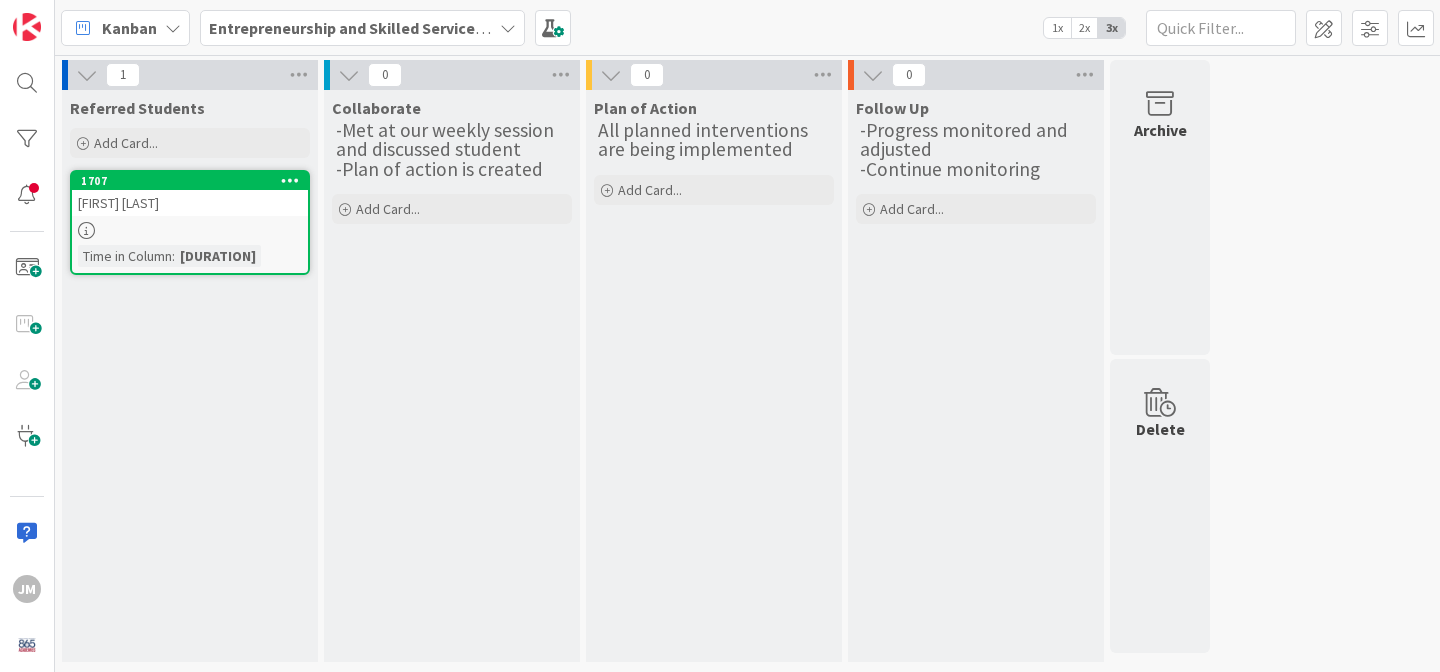 scroll, scrollTop: 0, scrollLeft: 0, axis: both 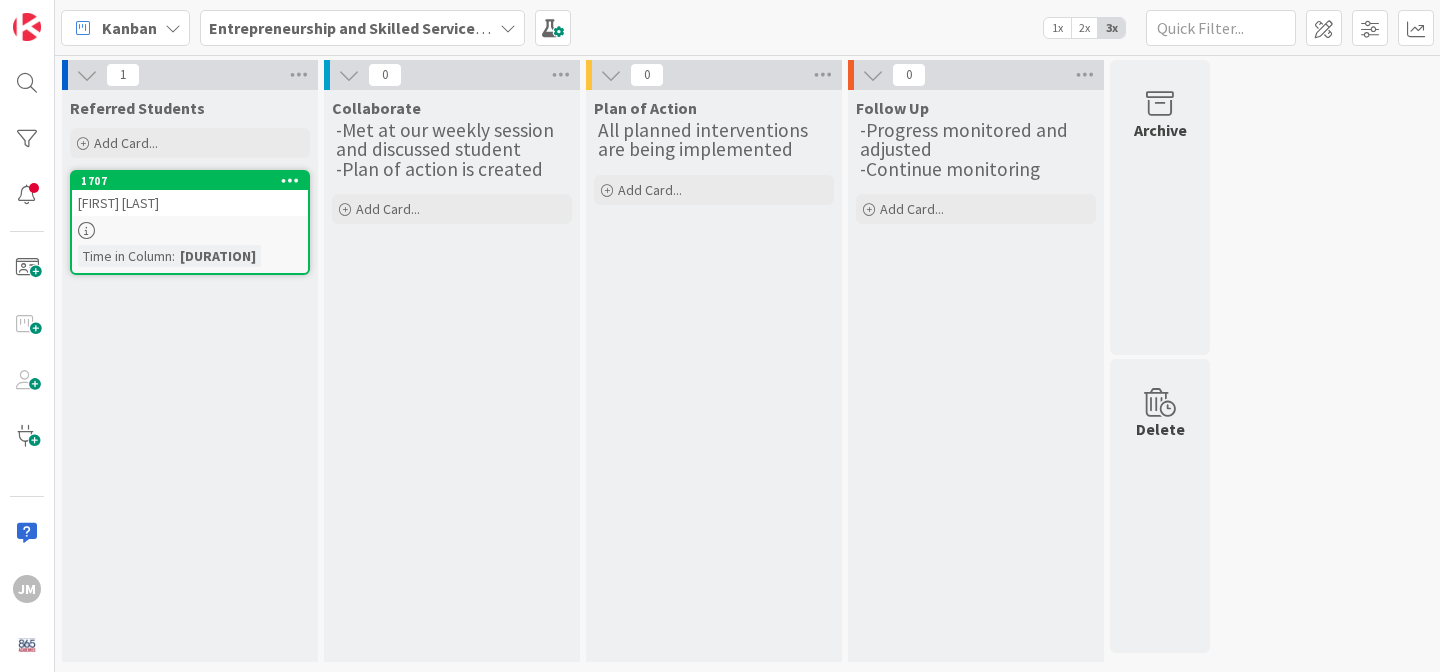 click at bounding box center (190, 230) 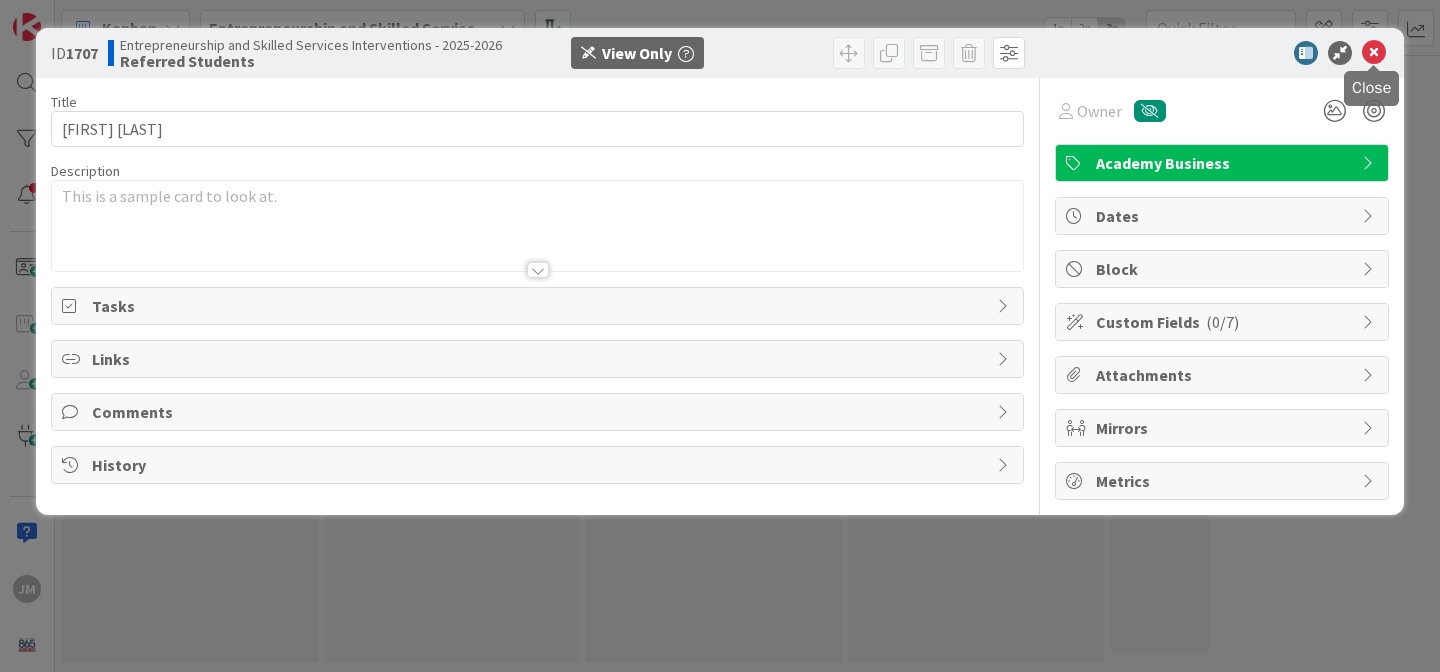click at bounding box center [1374, 53] 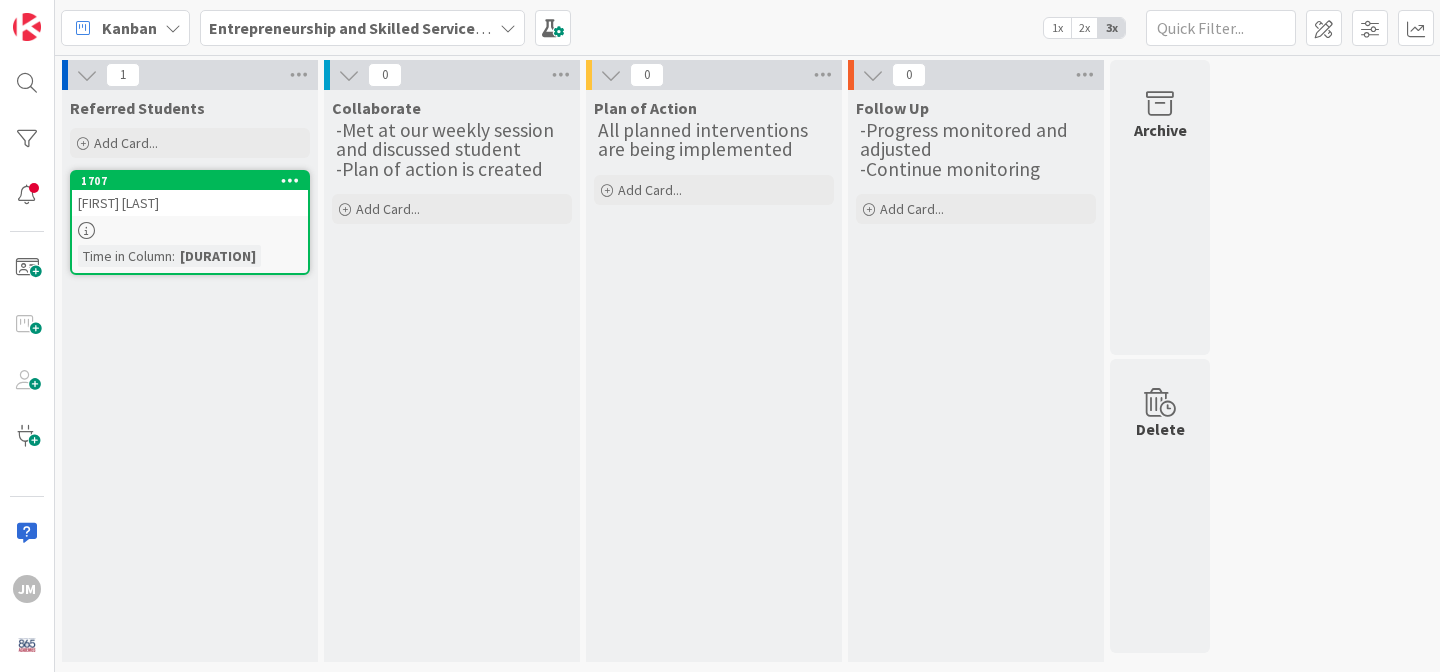 click at bounding box center (173, 28) 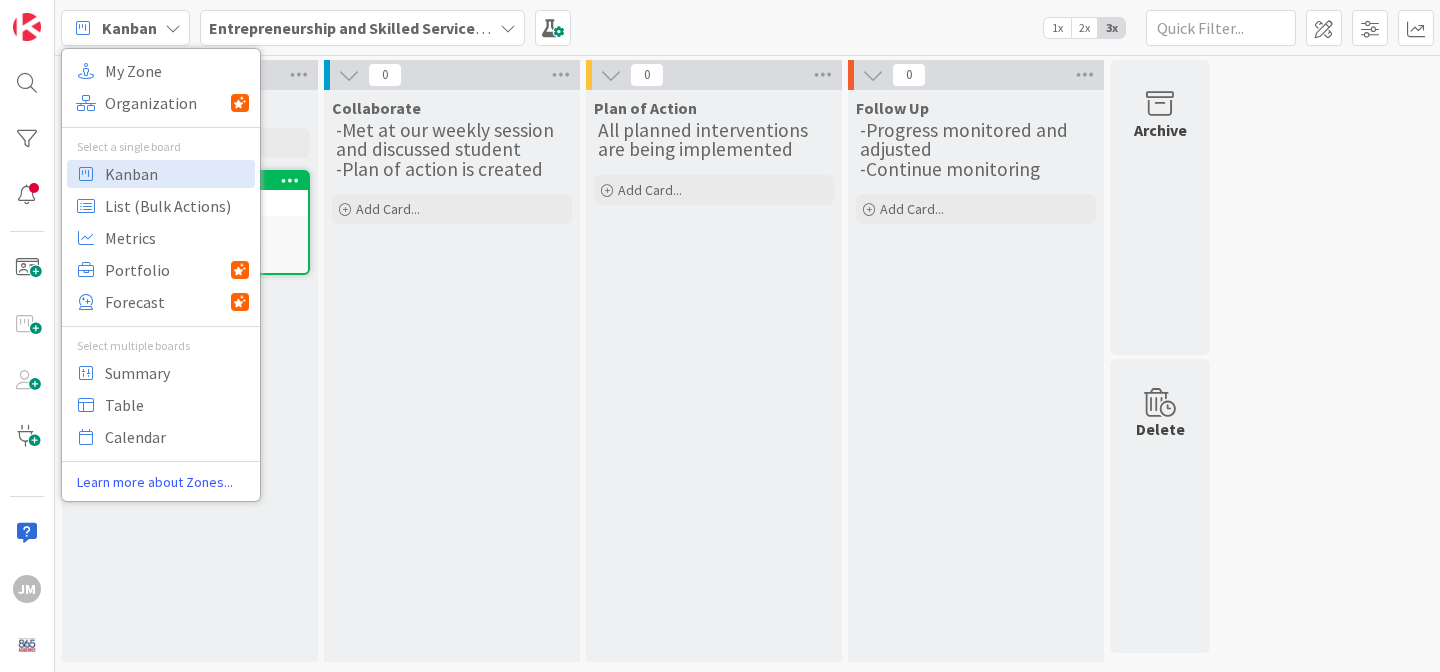 click at bounding box center [173, 28] 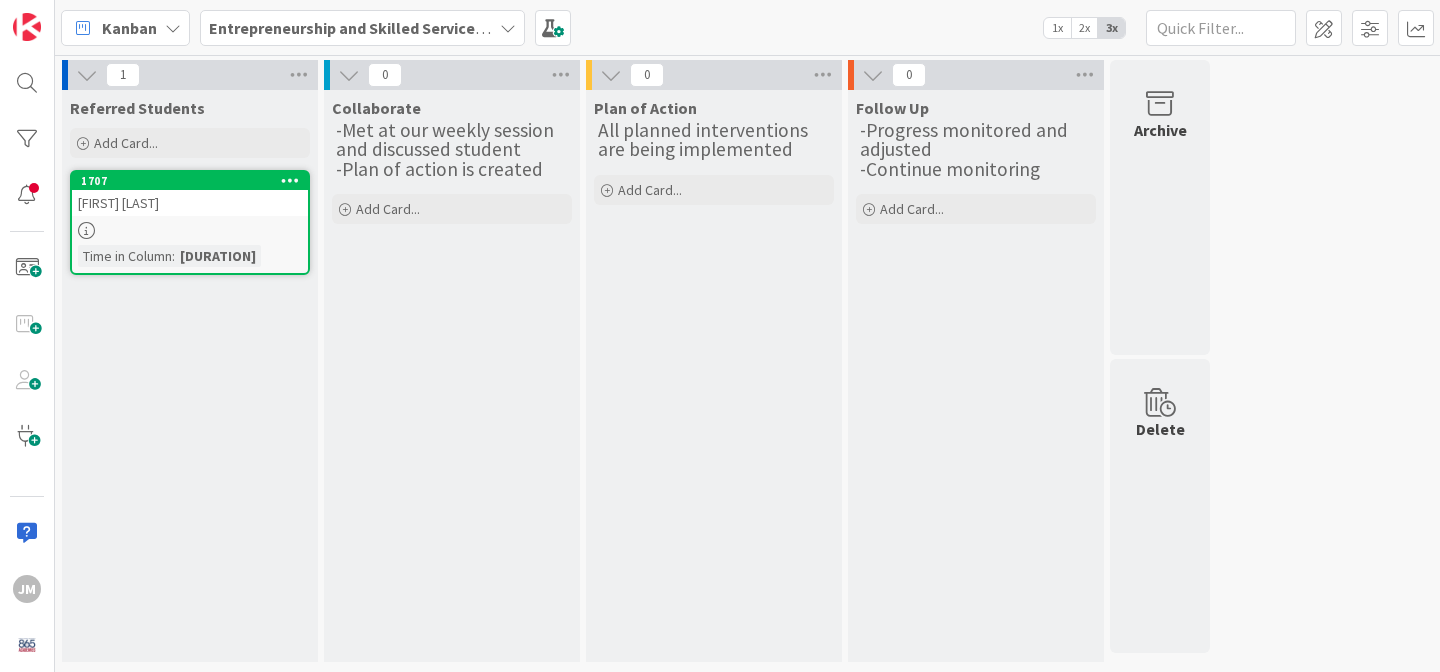 click on "Kanban" at bounding box center (125, 28) 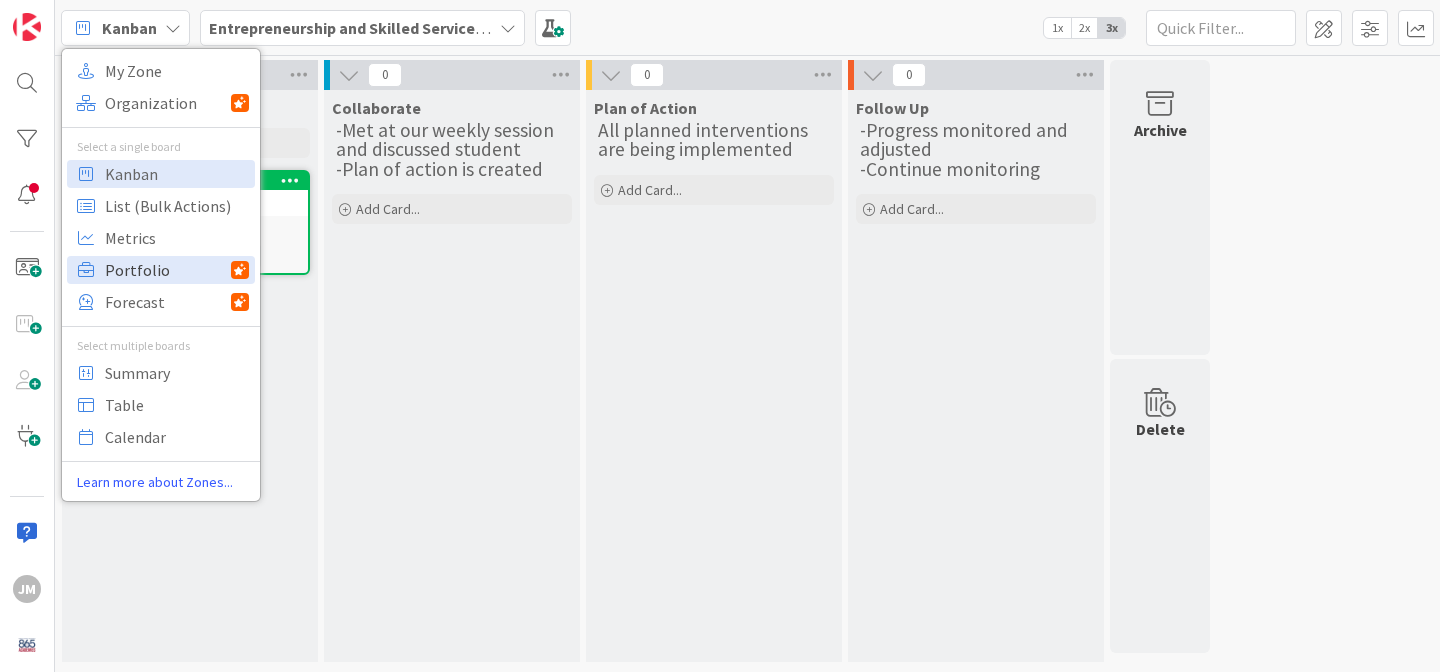 click on "Portfolio" at bounding box center [168, 270] 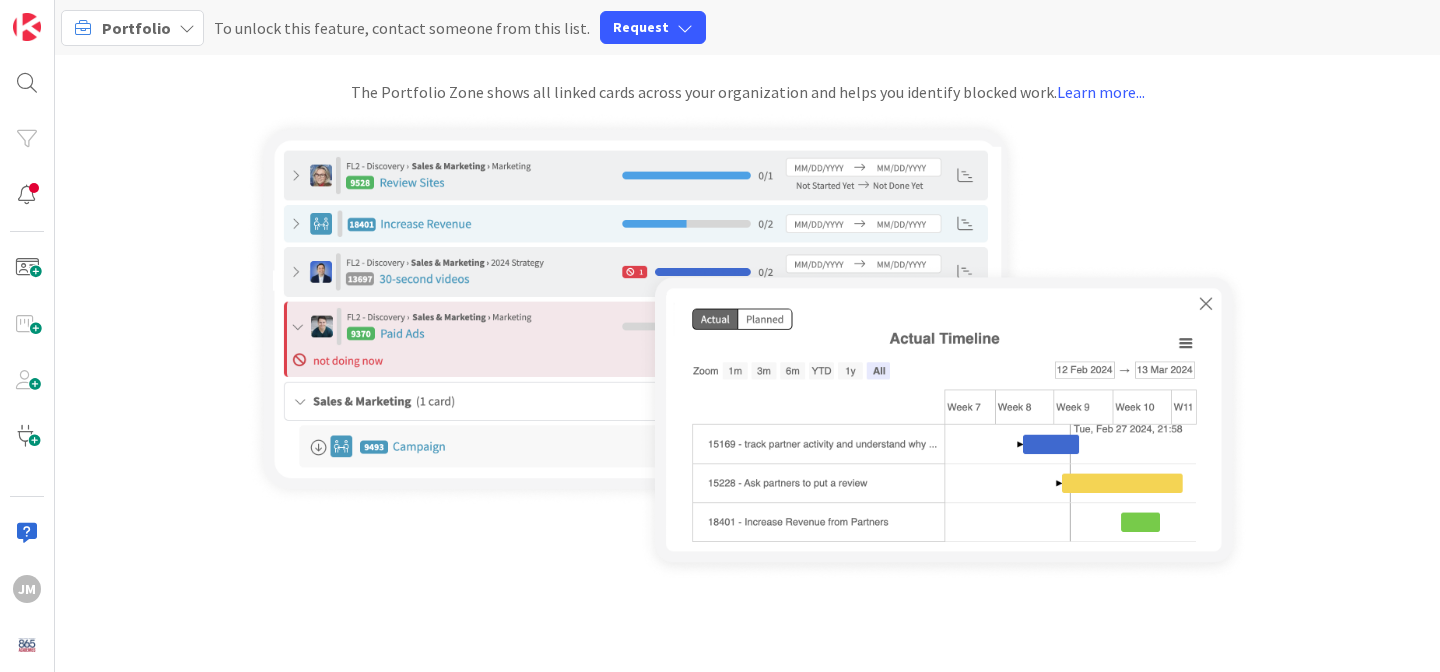 click on "Portfolio" at bounding box center [136, 28] 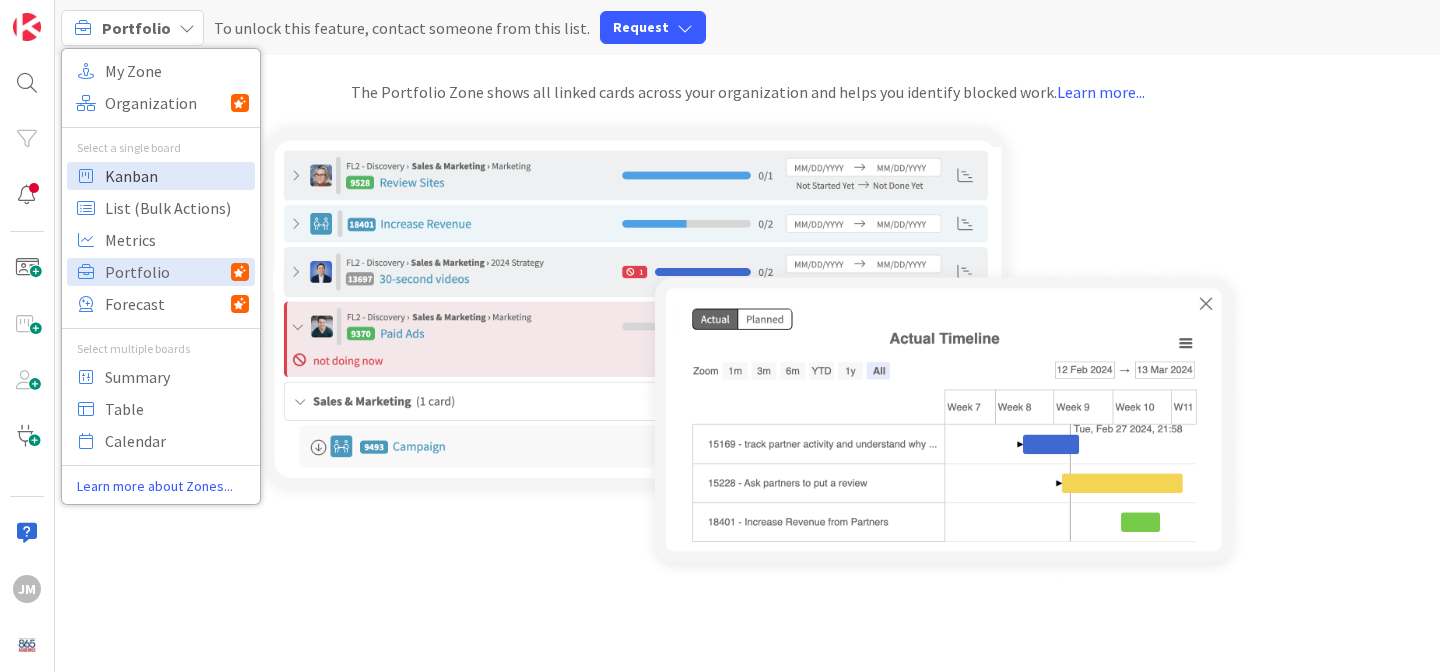 click on "Kanban" at bounding box center [177, 176] 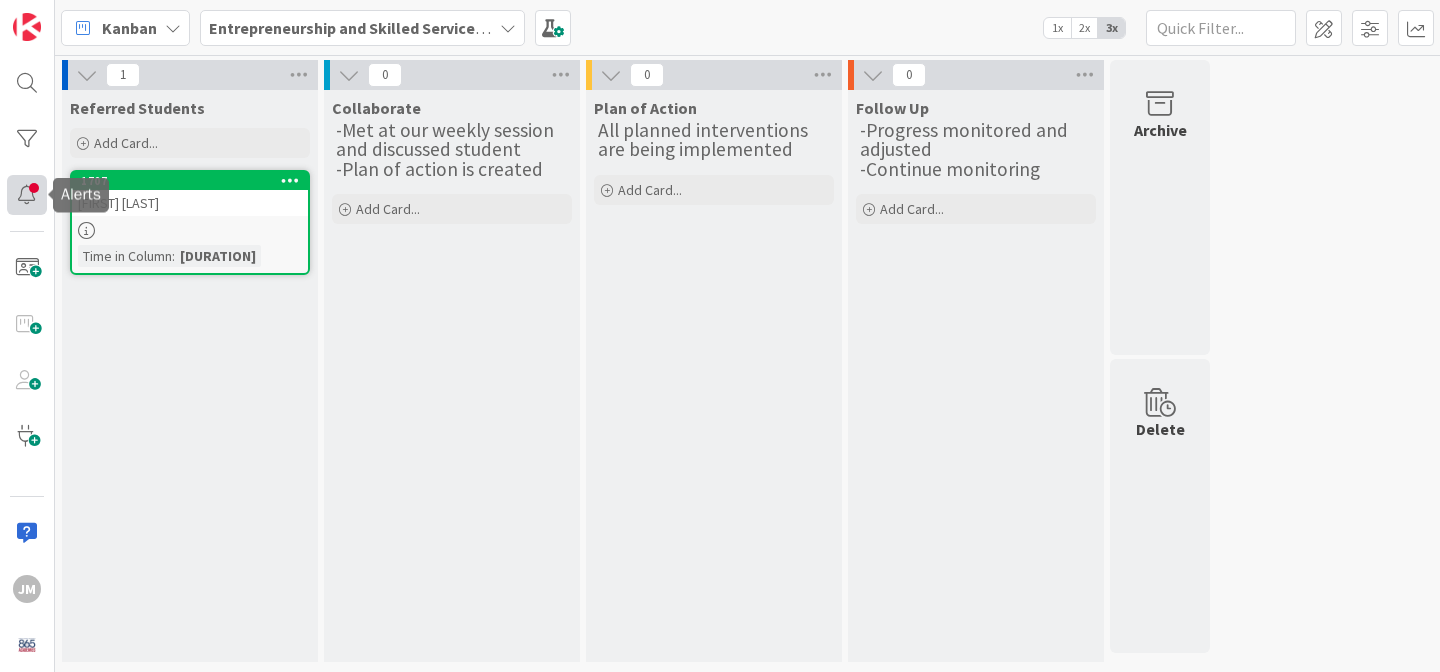 click at bounding box center [27, 195] 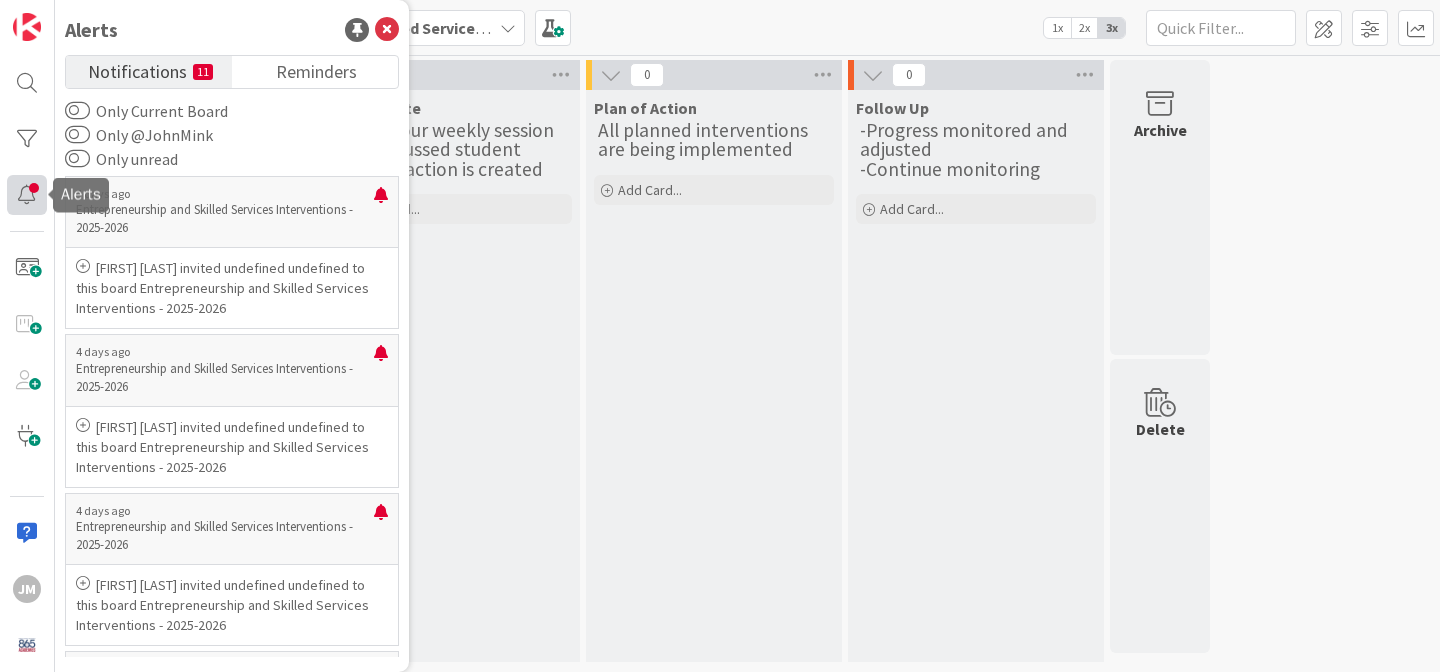 click at bounding box center [27, 195] 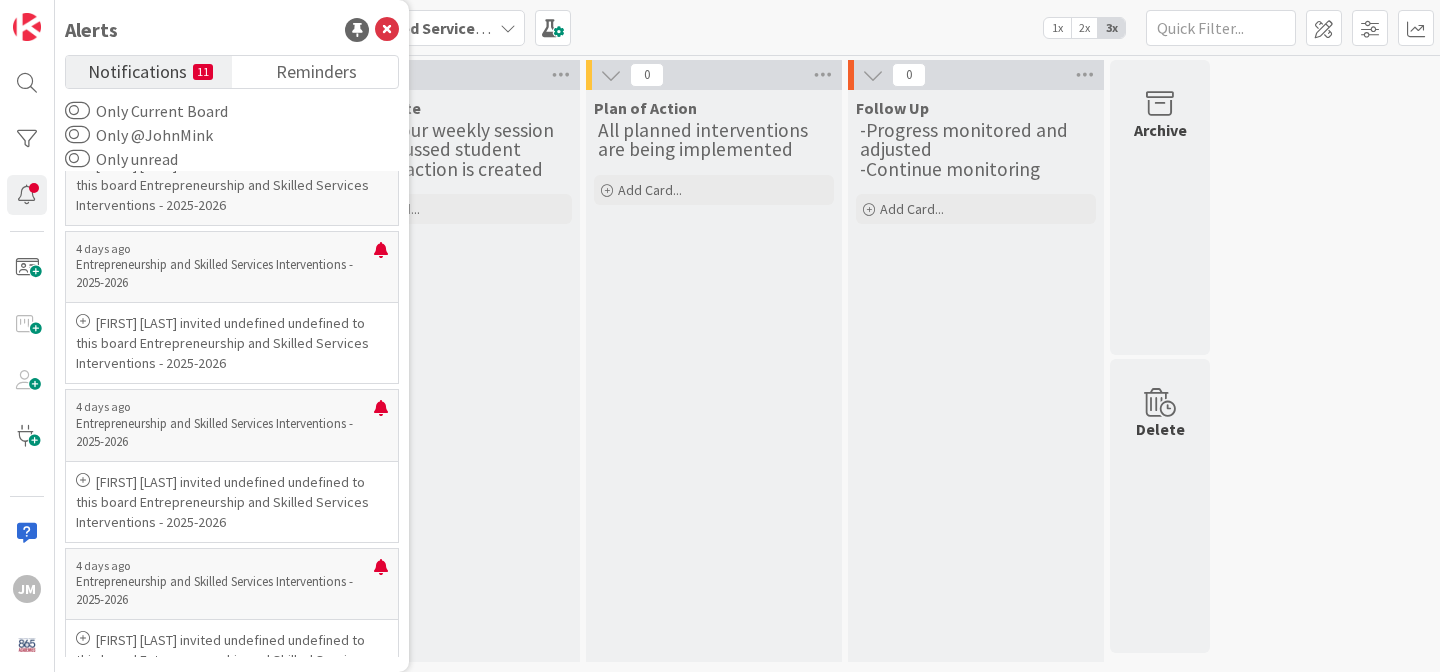 scroll, scrollTop: 0, scrollLeft: 0, axis: both 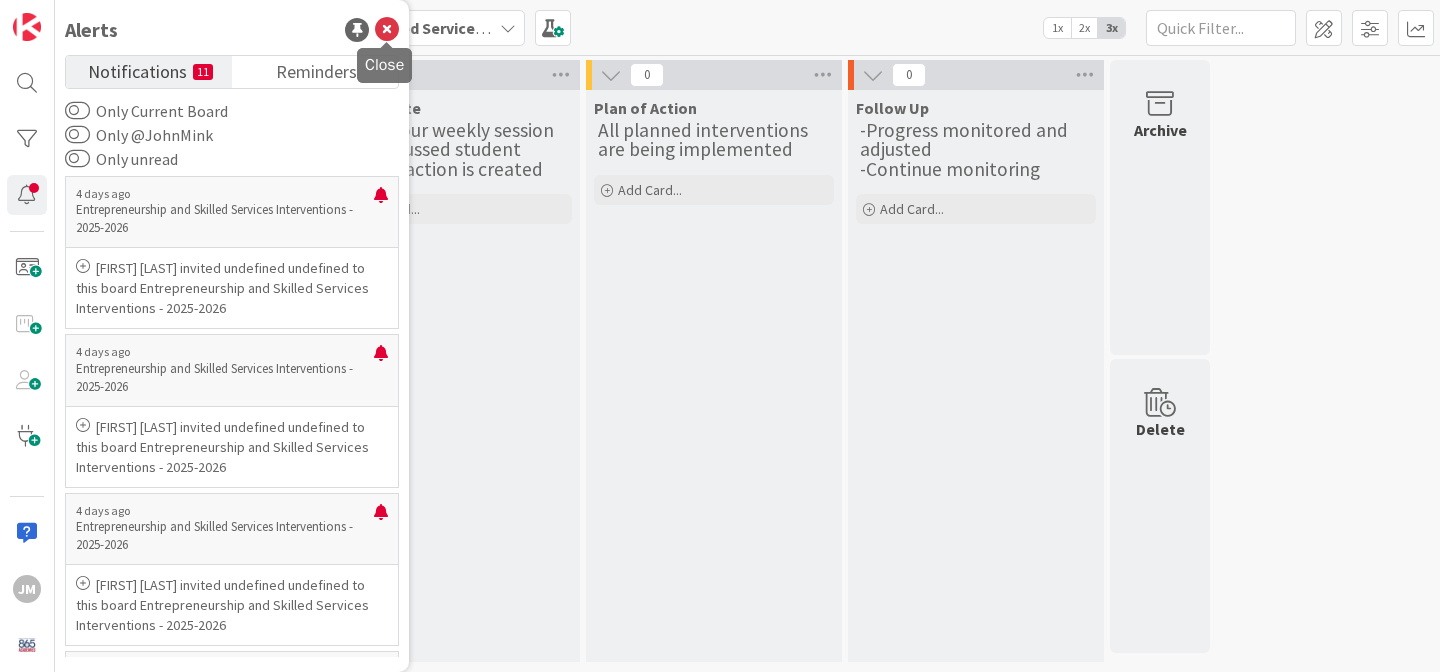 click at bounding box center [387, 30] 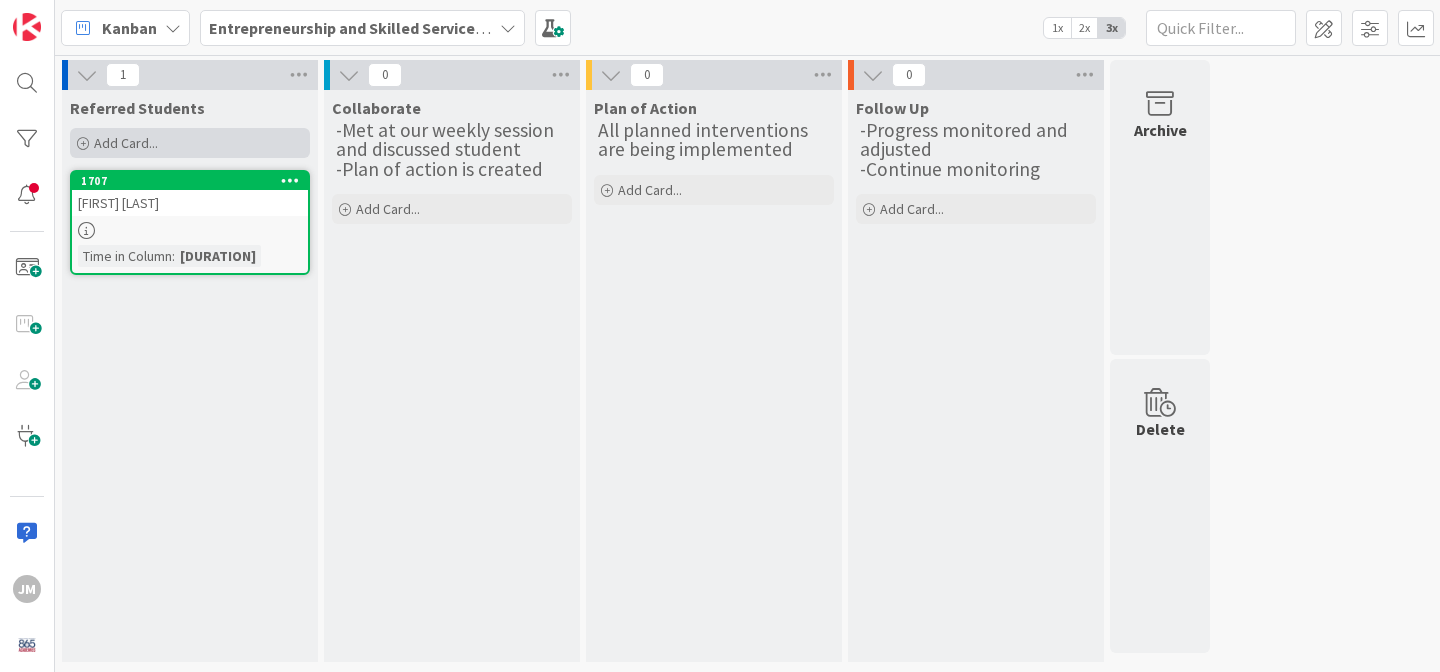 click on "Add Card..." at bounding box center [190, 143] 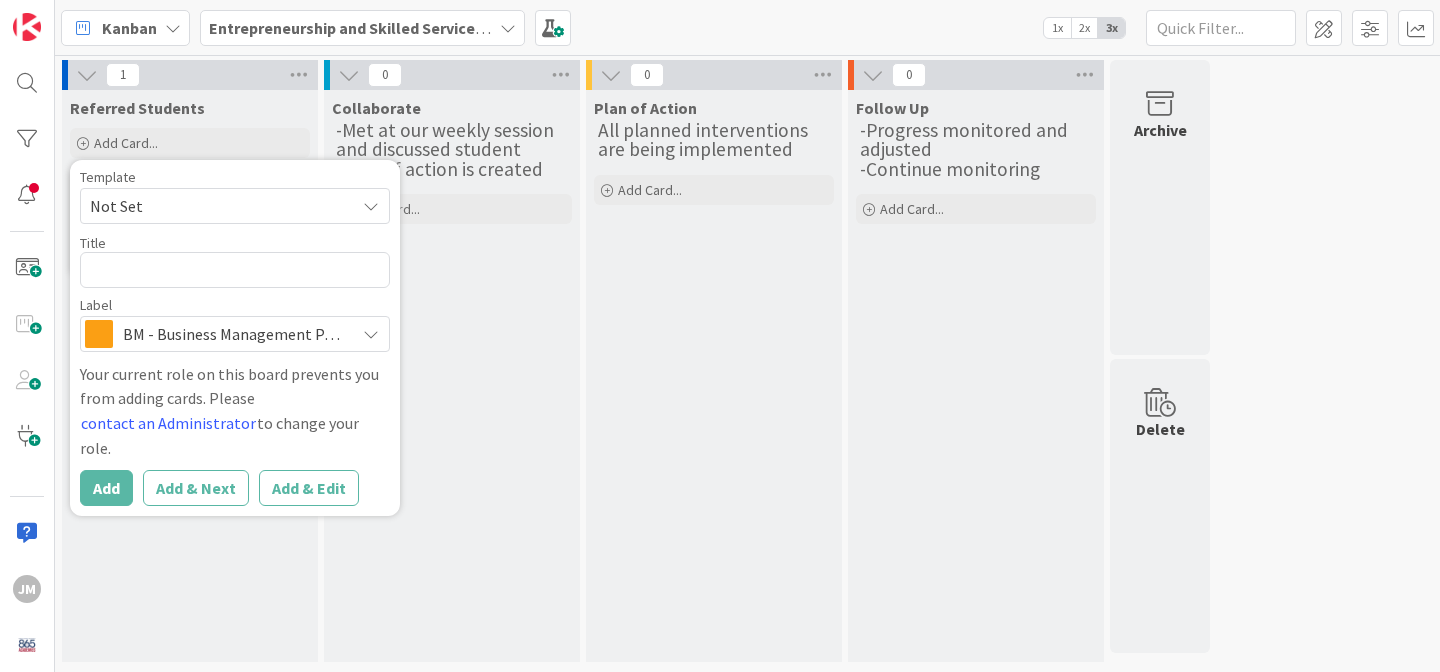 click on "Collaborate  -Met at our weekly session and discussed student -Plan of action is created Add Card..." at bounding box center [452, 376] 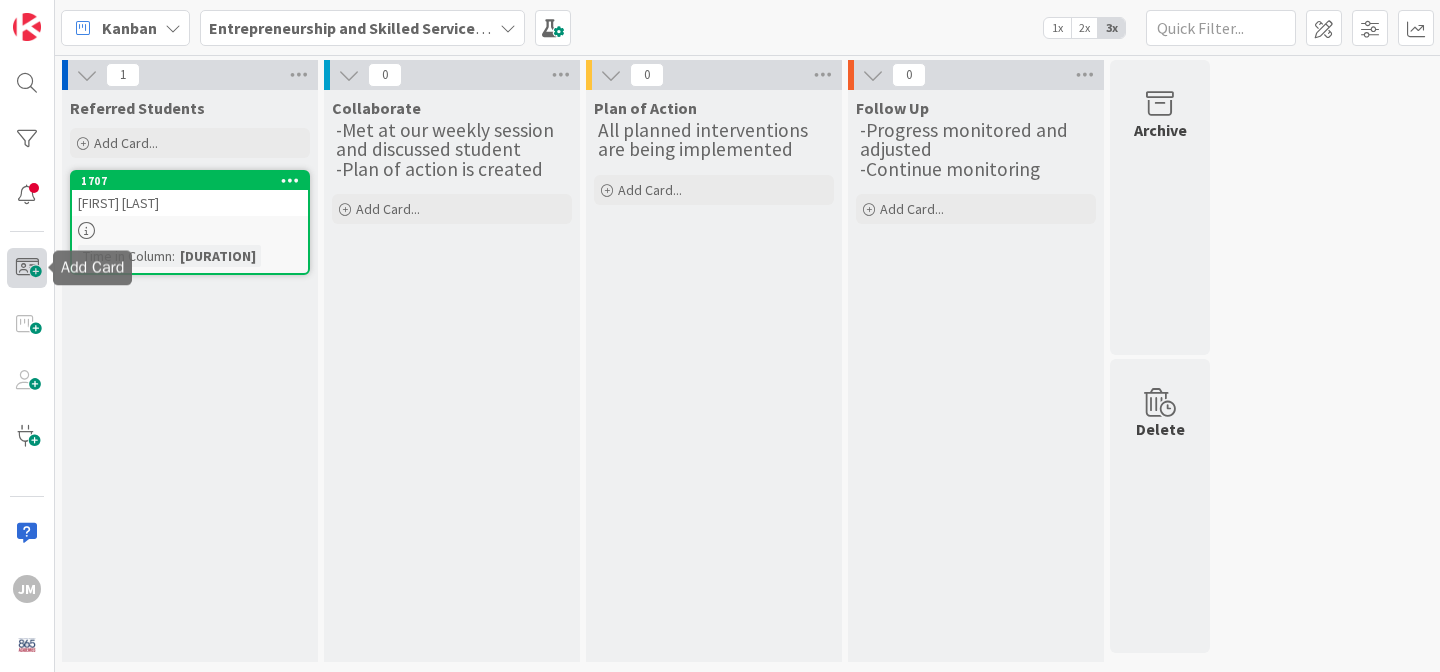 click at bounding box center [27, 268] 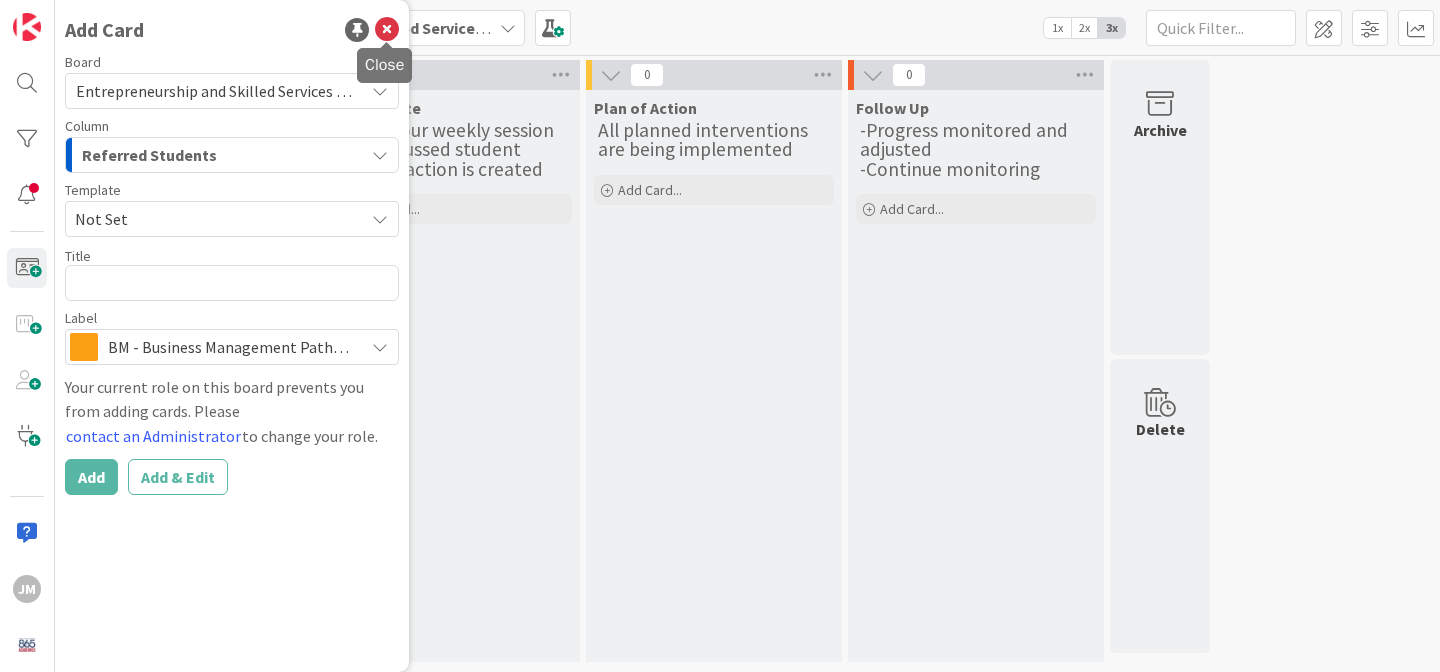 click at bounding box center [387, 30] 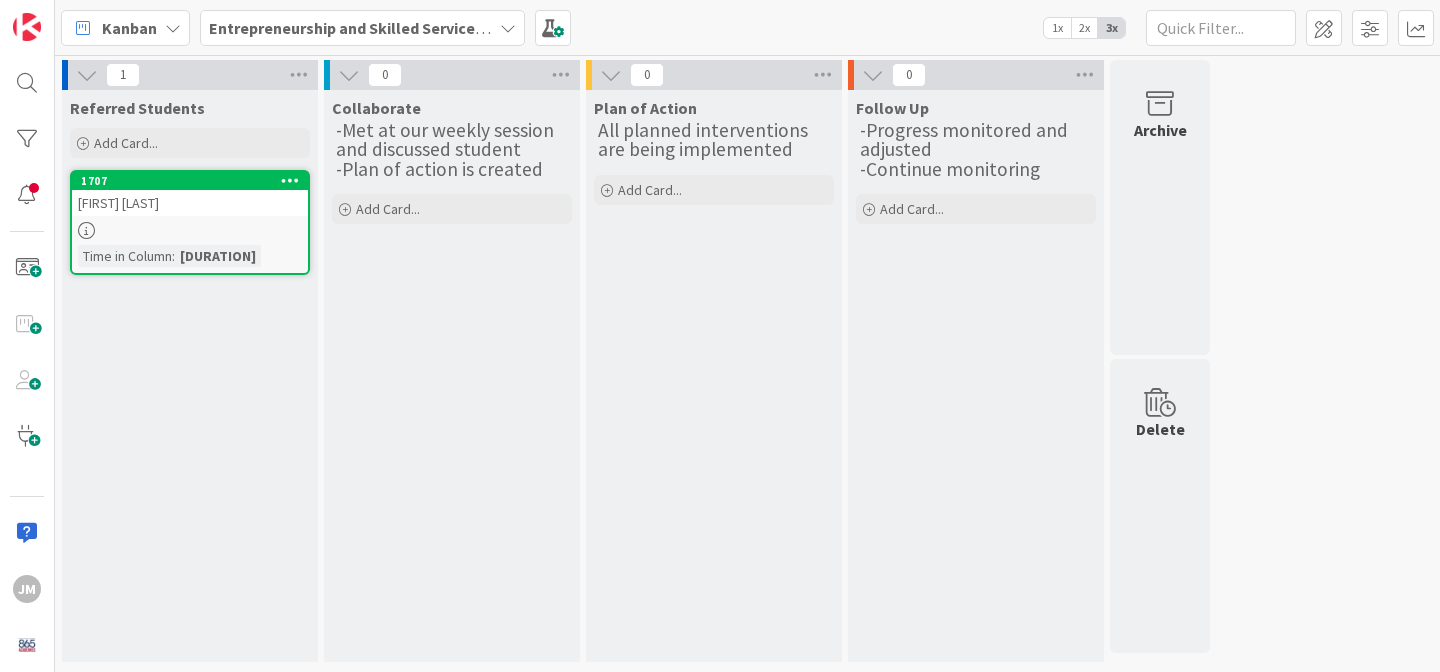 click on "Entrepreneurship and Skilled Services Interventions - 2025-2026" at bounding box center (350, 28) 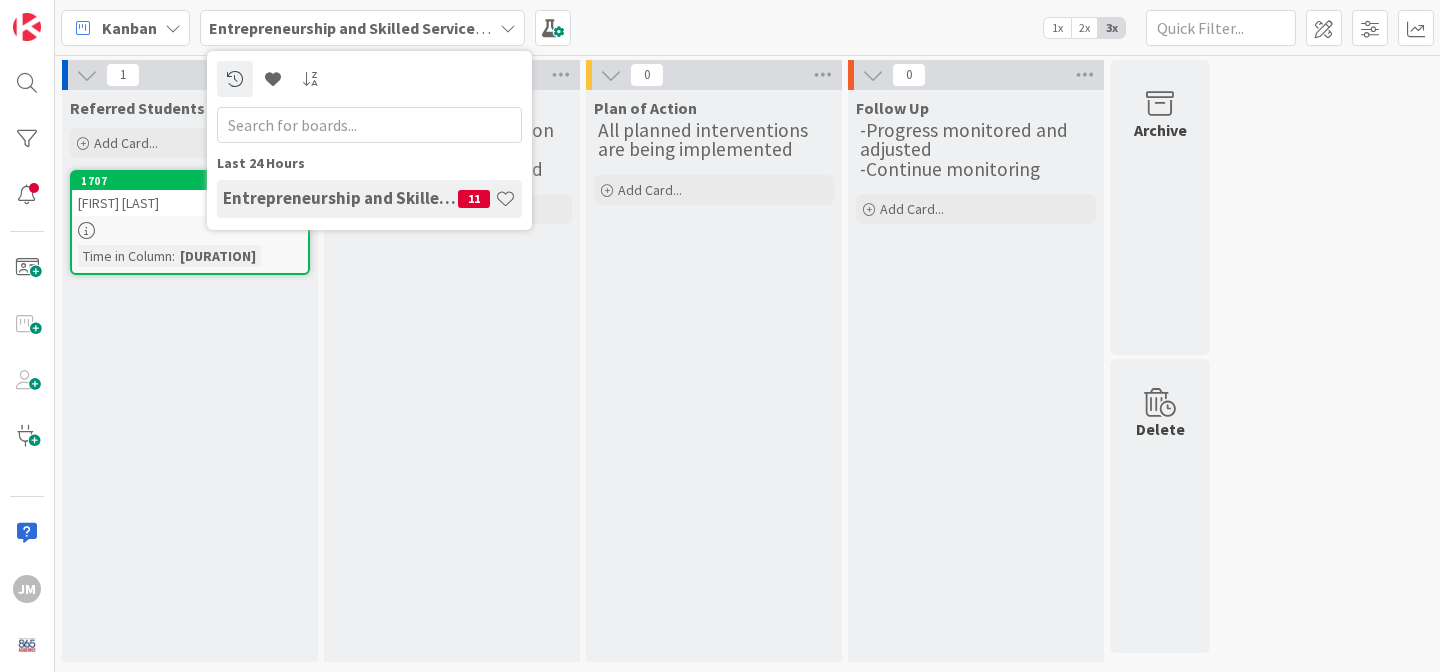 click on "Collaborate  -Met at our weekly session and discussed student -Plan of action is created Add Card..." at bounding box center (452, 376) 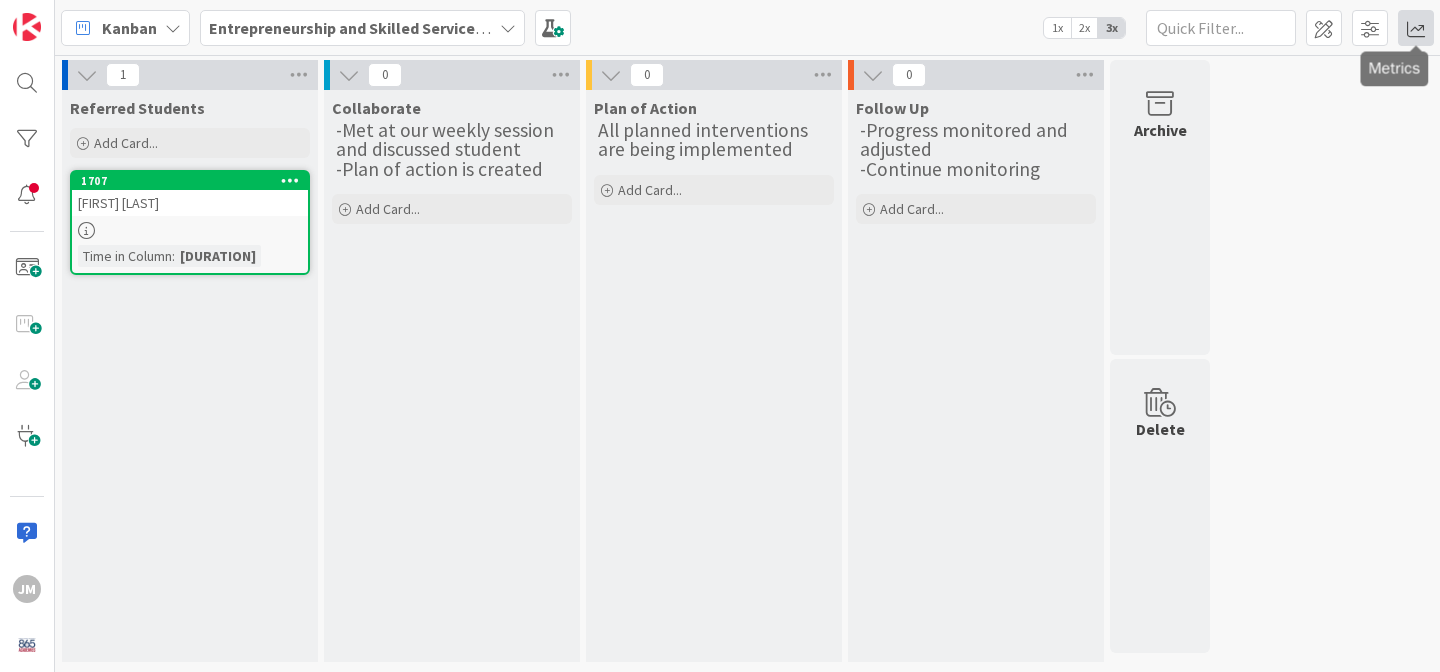 click at bounding box center [1416, 28] 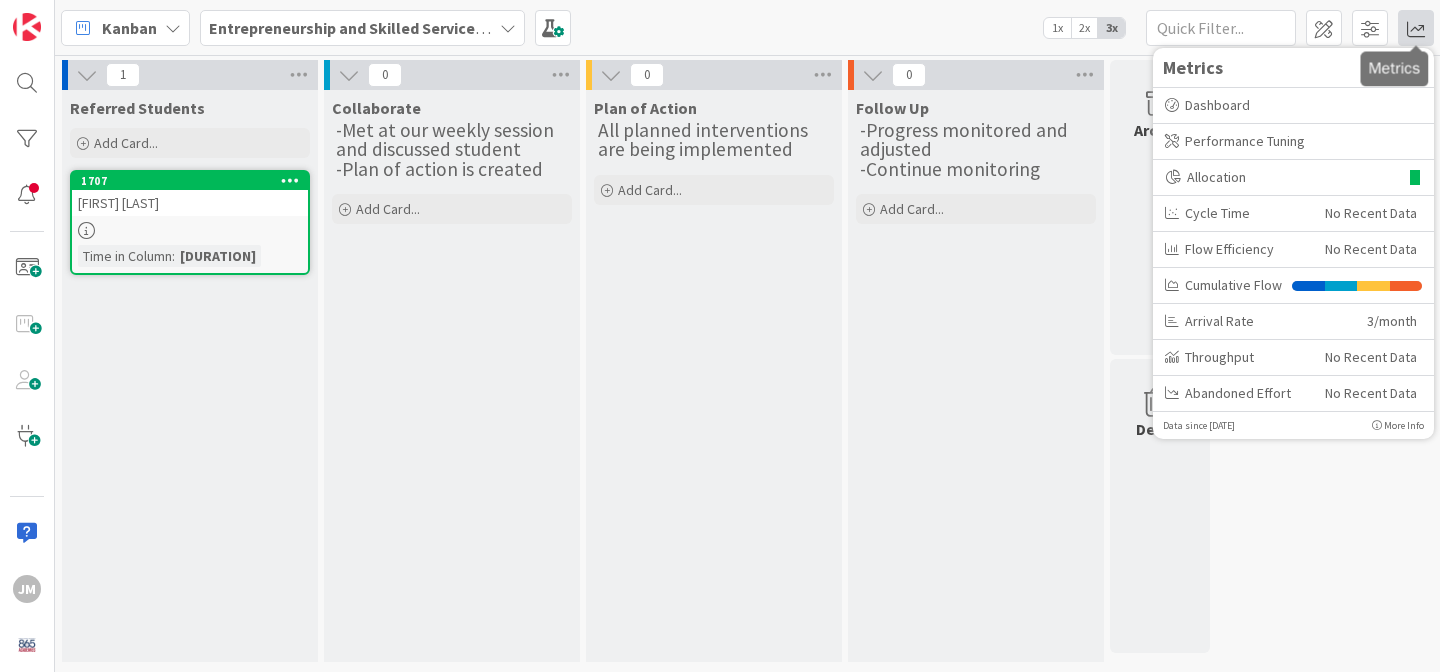 click at bounding box center [1416, 28] 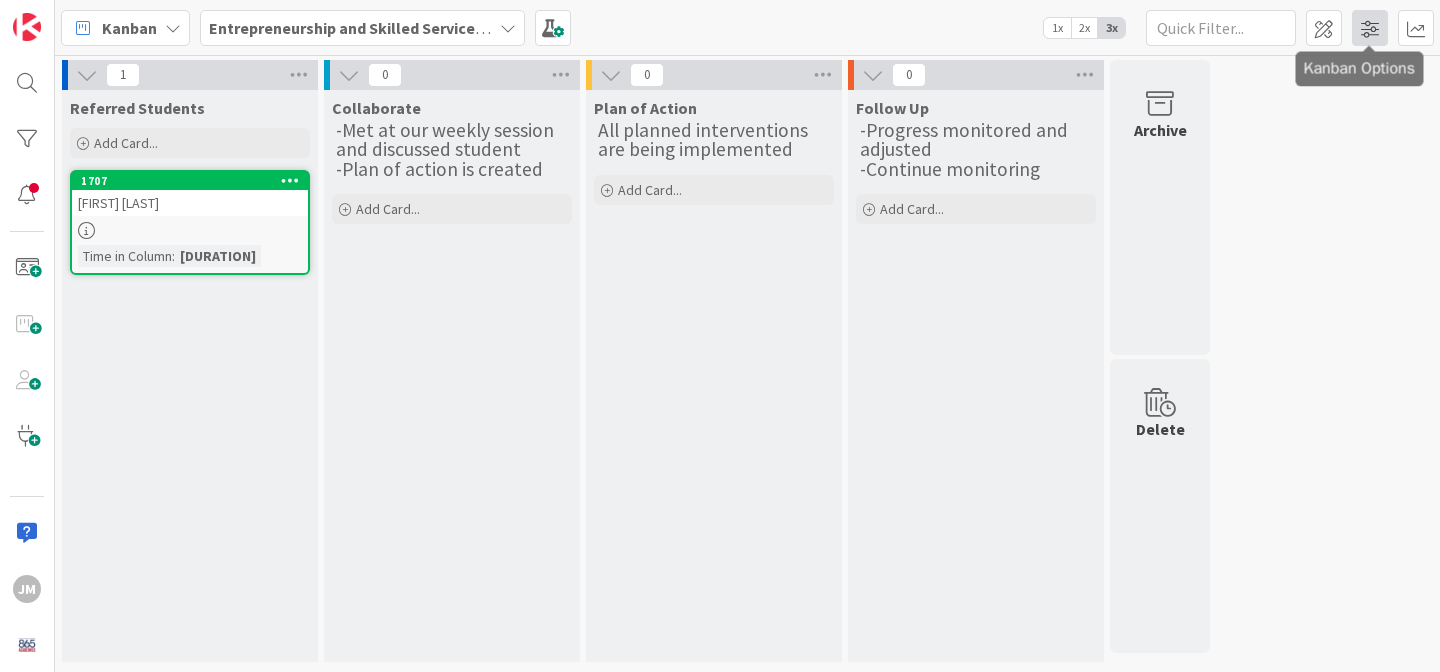 click at bounding box center [1370, 28] 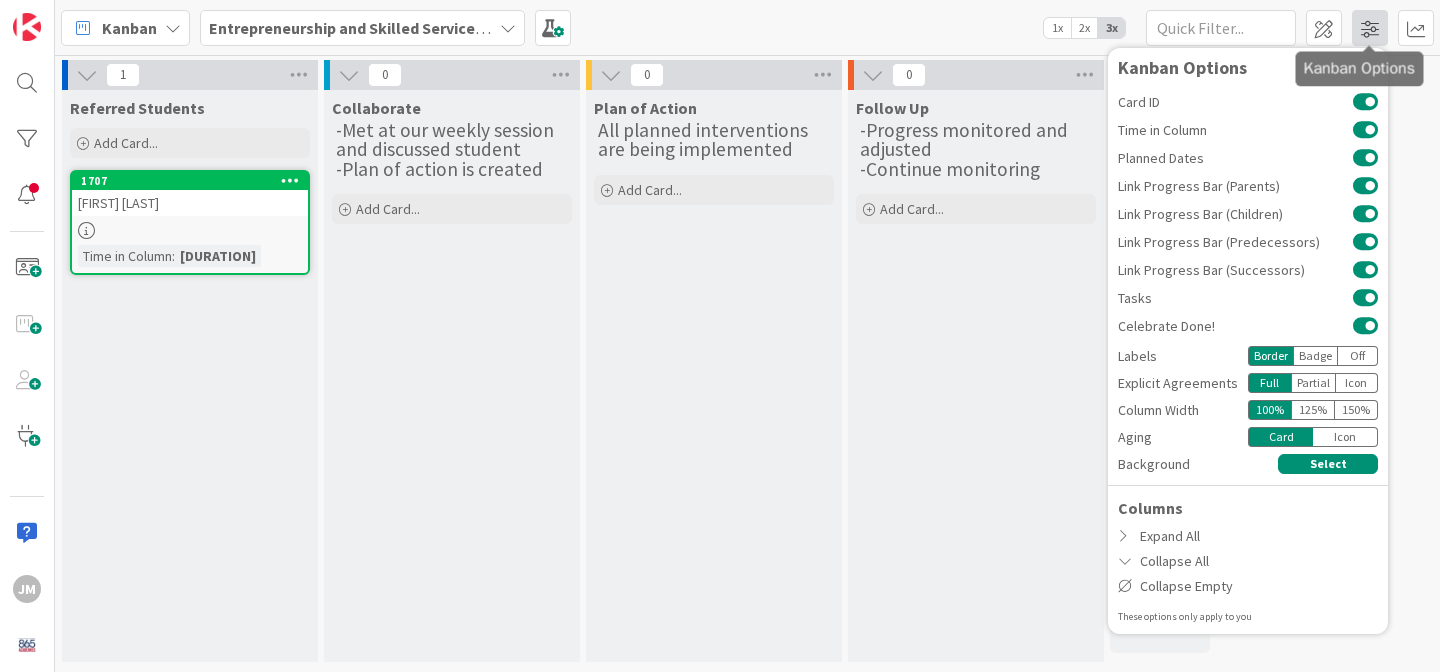 click at bounding box center [1370, 28] 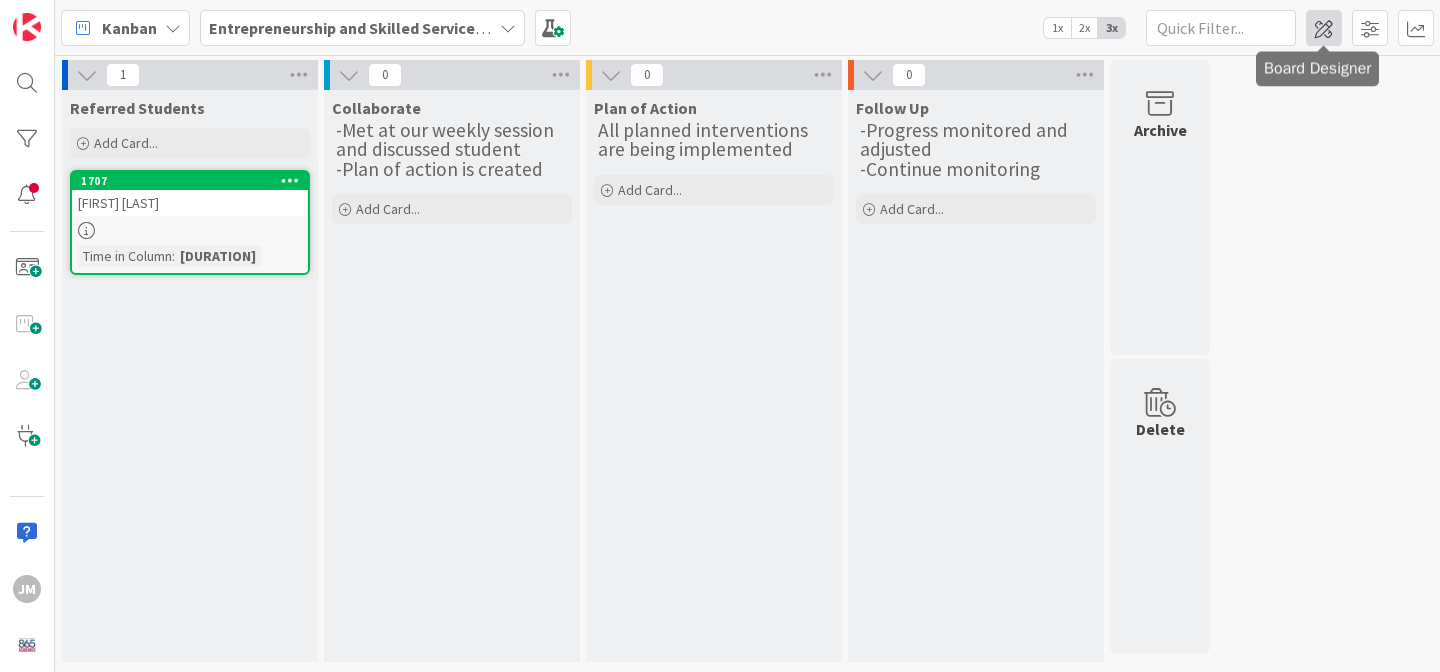 click at bounding box center (1324, 28) 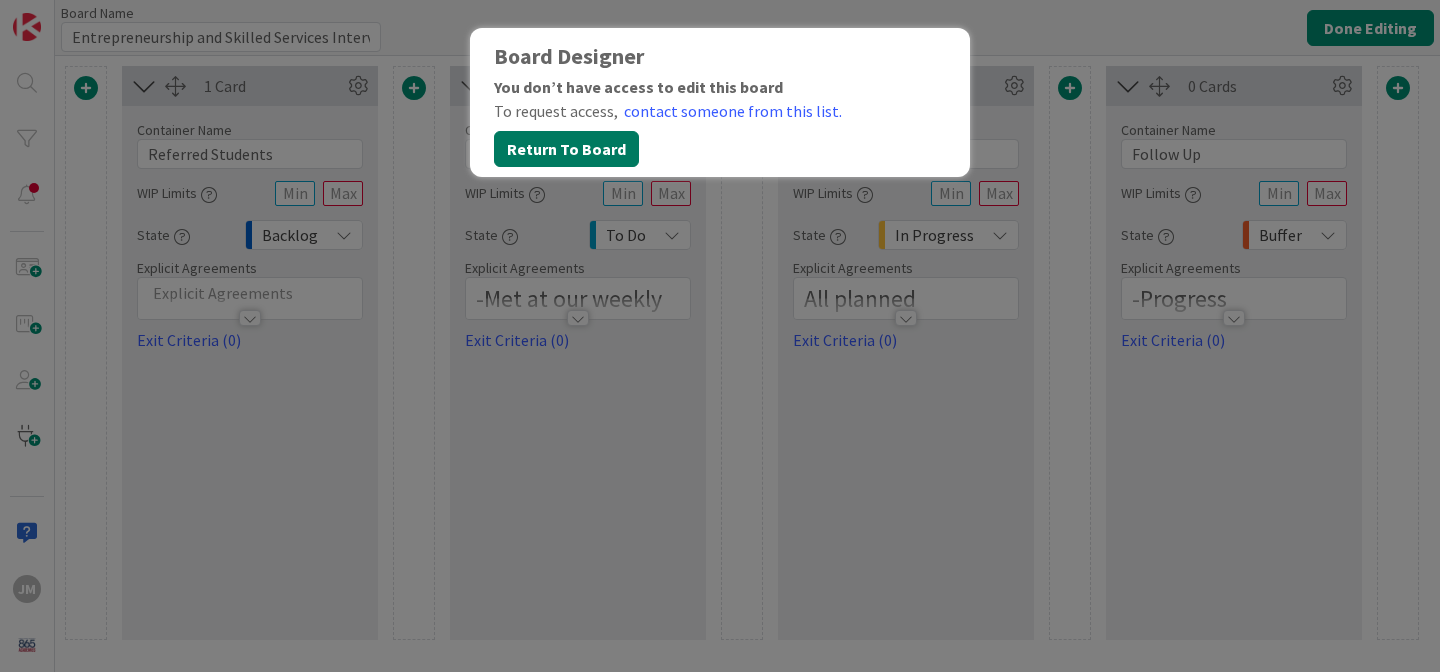 click on "Return To Board" at bounding box center [566, 149] 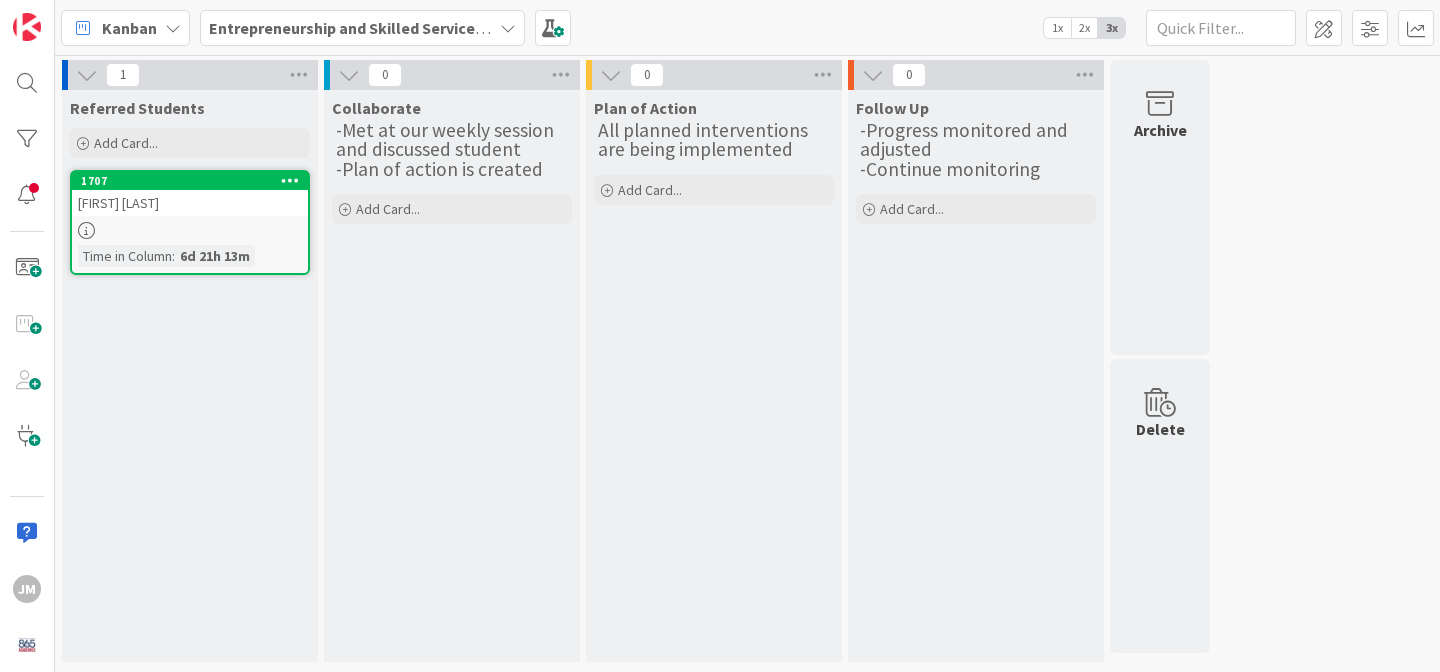 click on "Kanban" at bounding box center (125, 28) 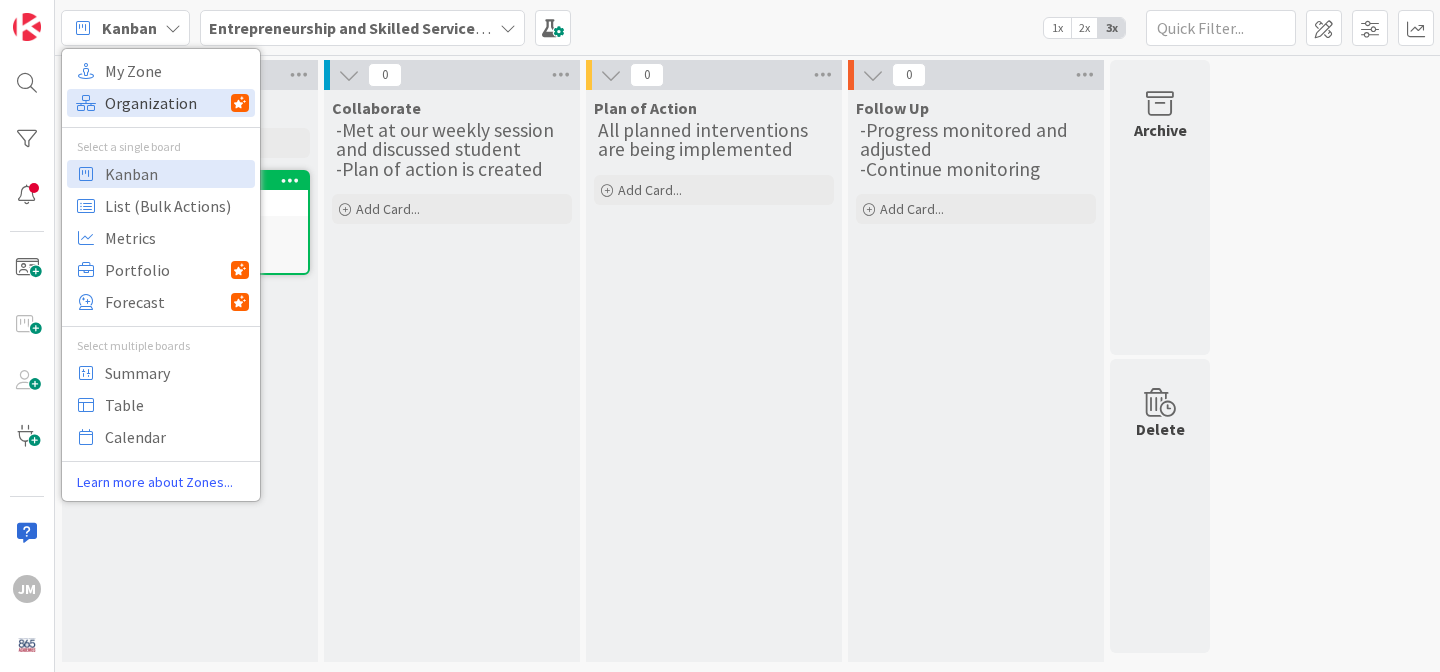 click on "Organization" at bounding box center (168, 103) 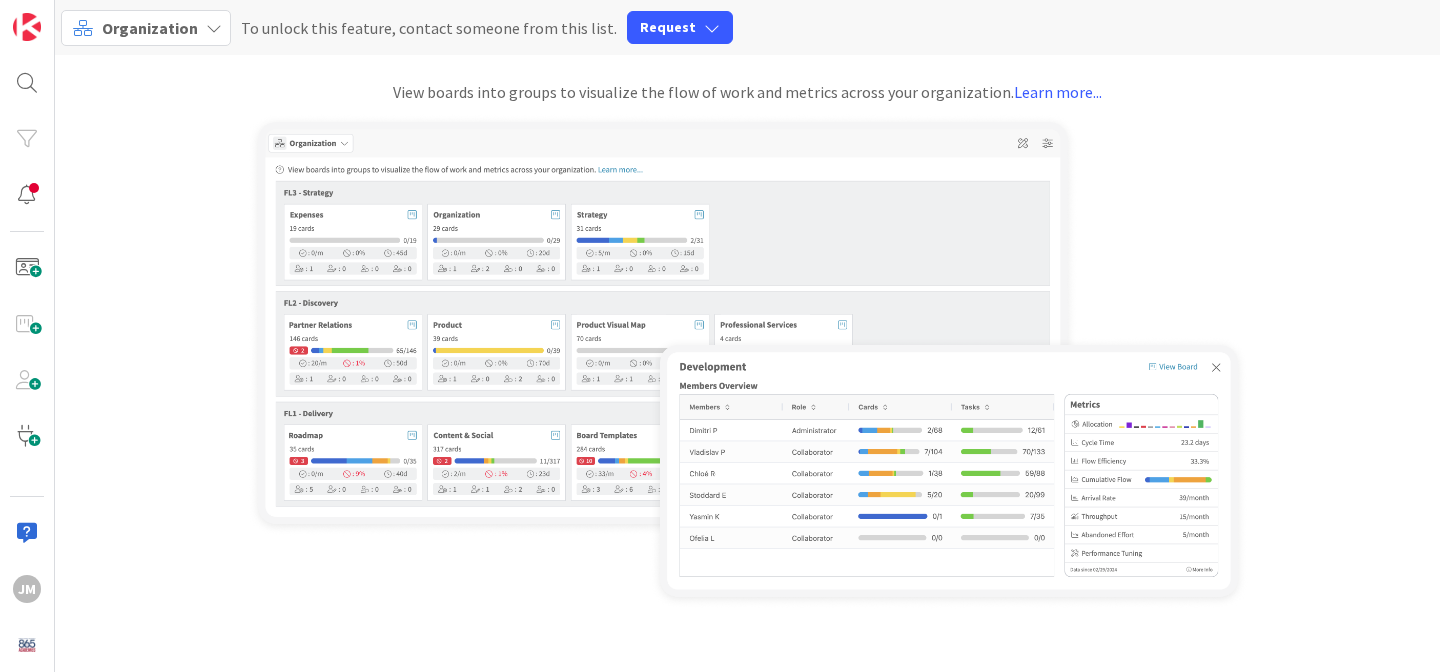 click on "Organization" at bounding box center (150, 28) 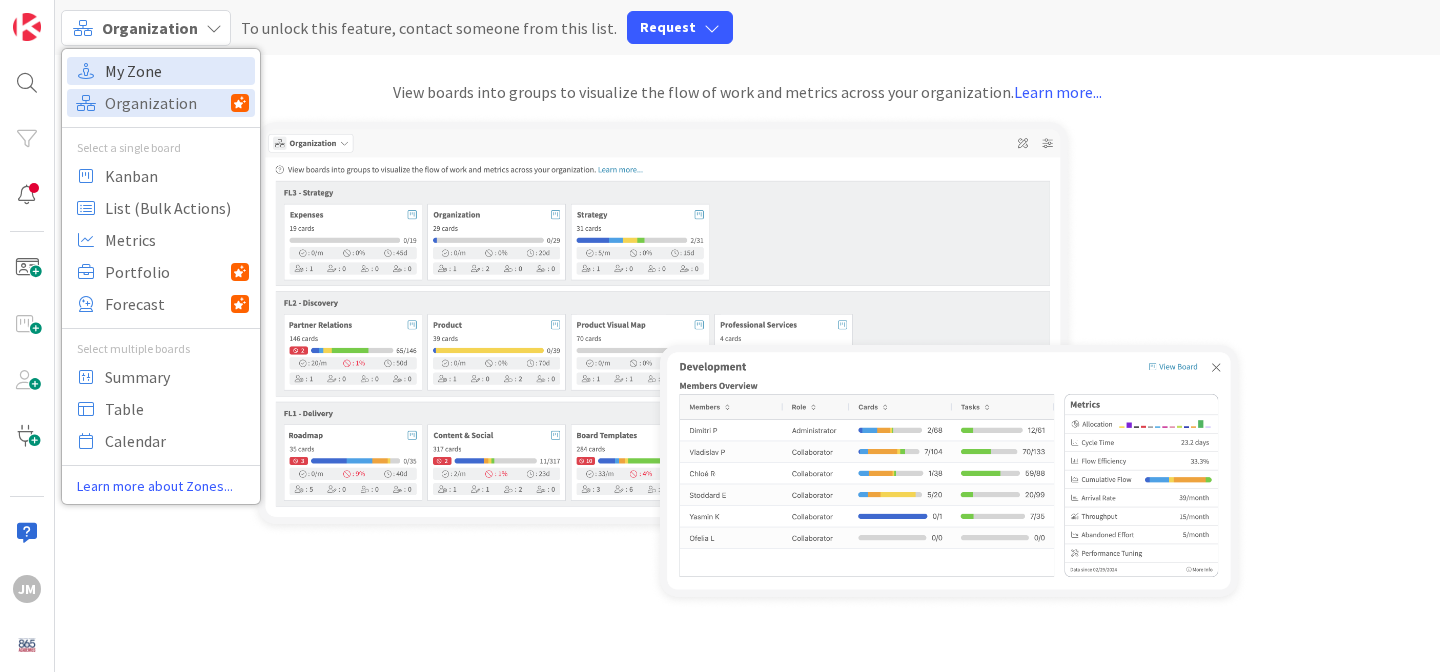 click on "My Zone" at bounding box center [177, 71] 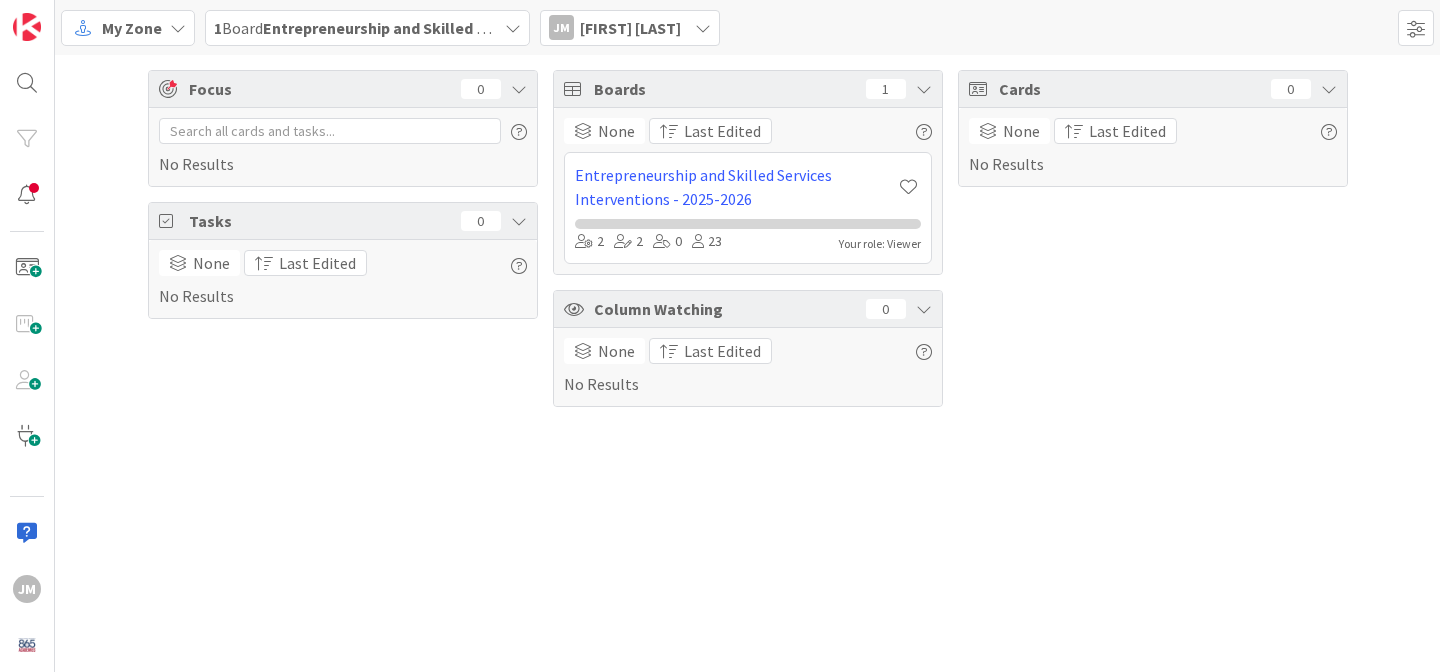 click on "My Zone" at bounding box center (132, 28) 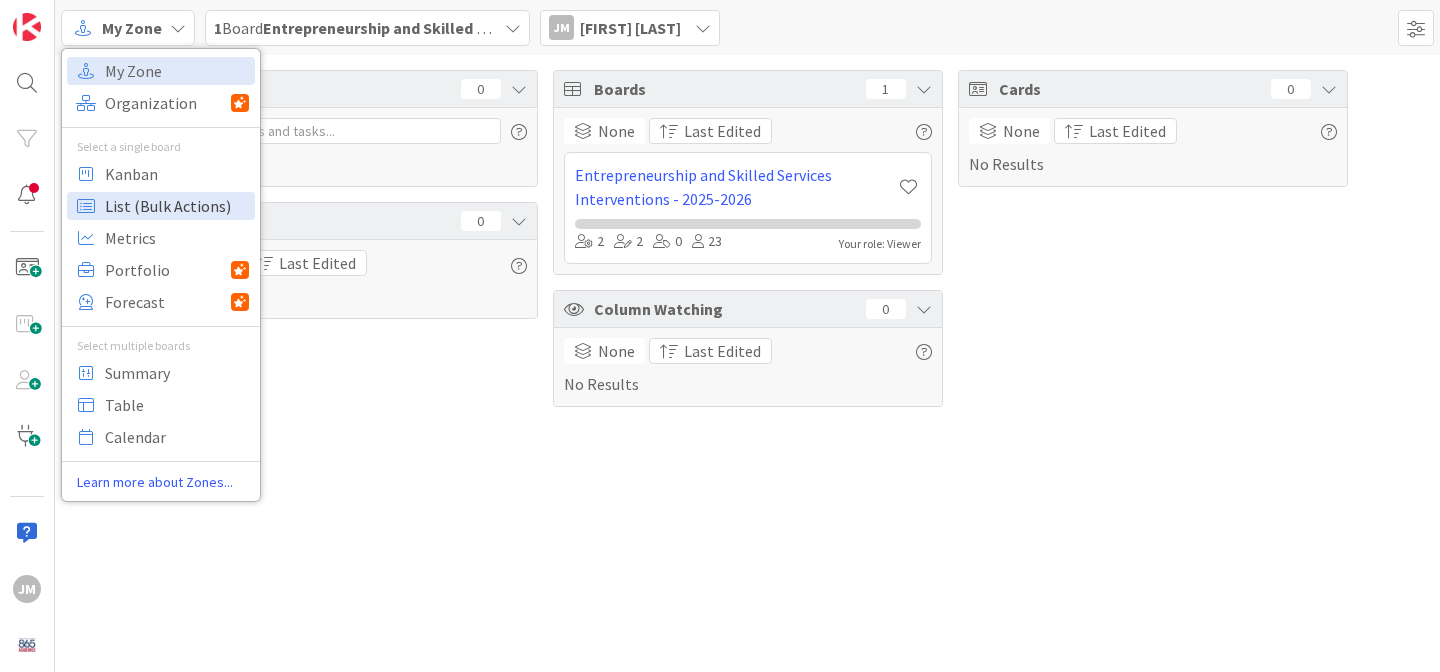 click on "List (Bulk Actions)" at bounding box center [177, 206] 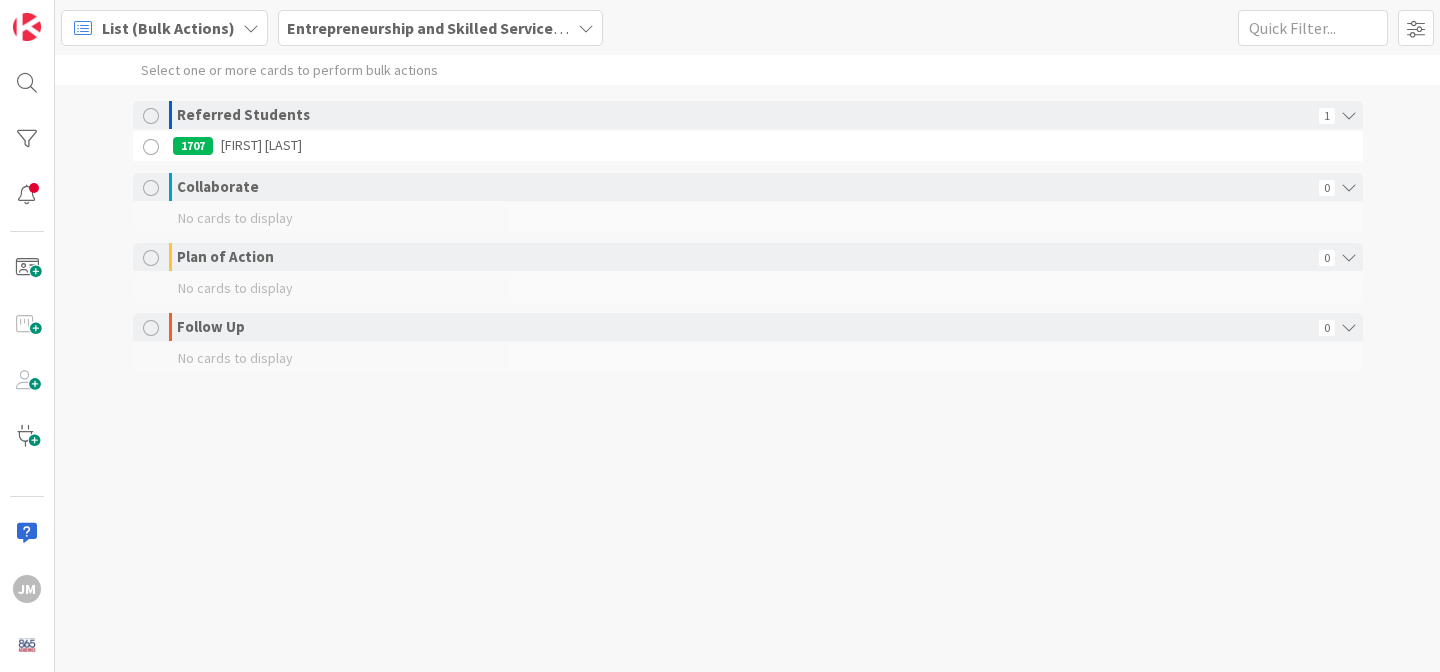 click on "[NUMBER] [FIRST] [LAST]" at bounding box center (680, 146) 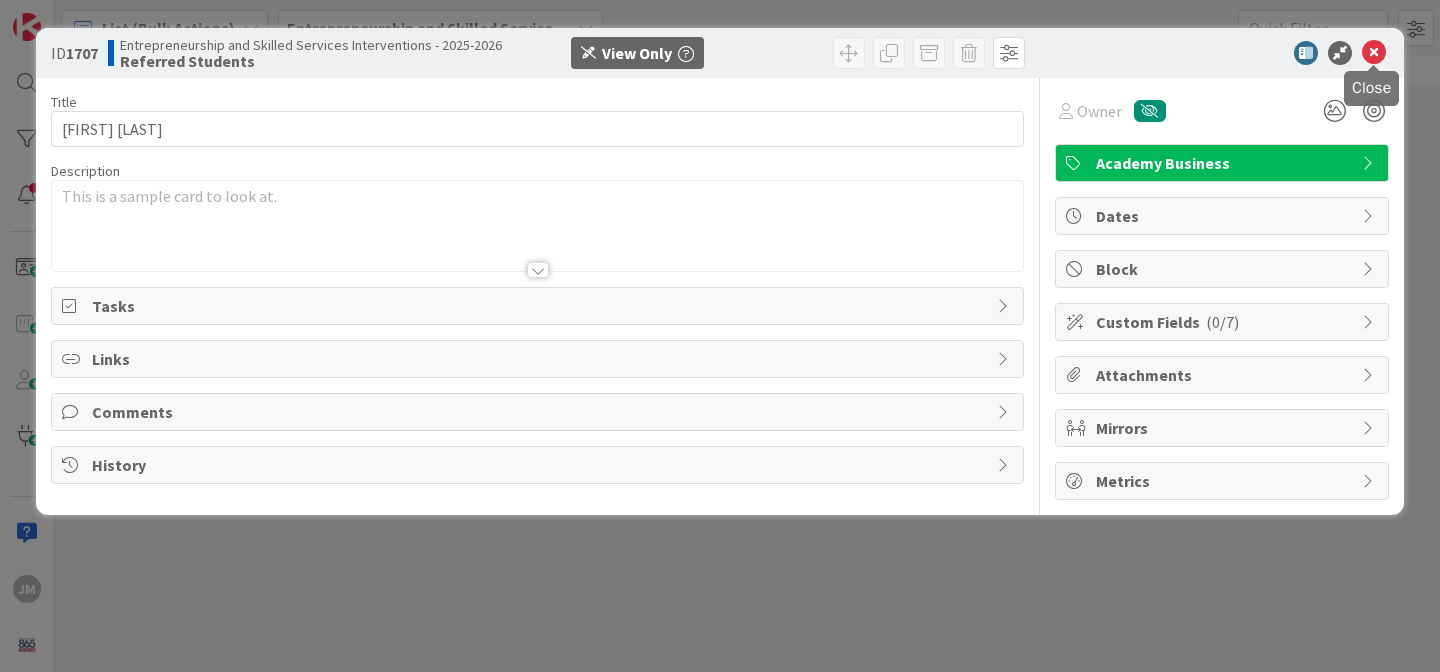 click at bounding box center (1374, 53) 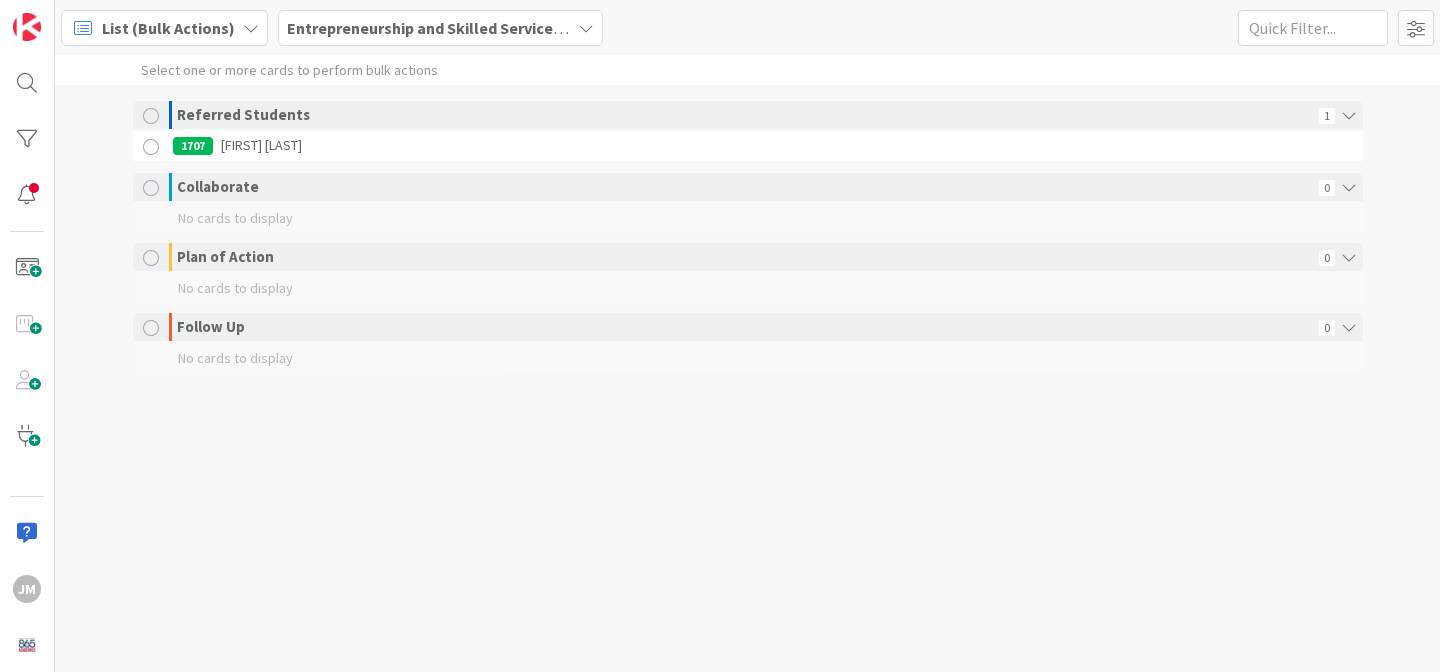 click on "List (Bulk Actions)" at bounding box center (168, 28) 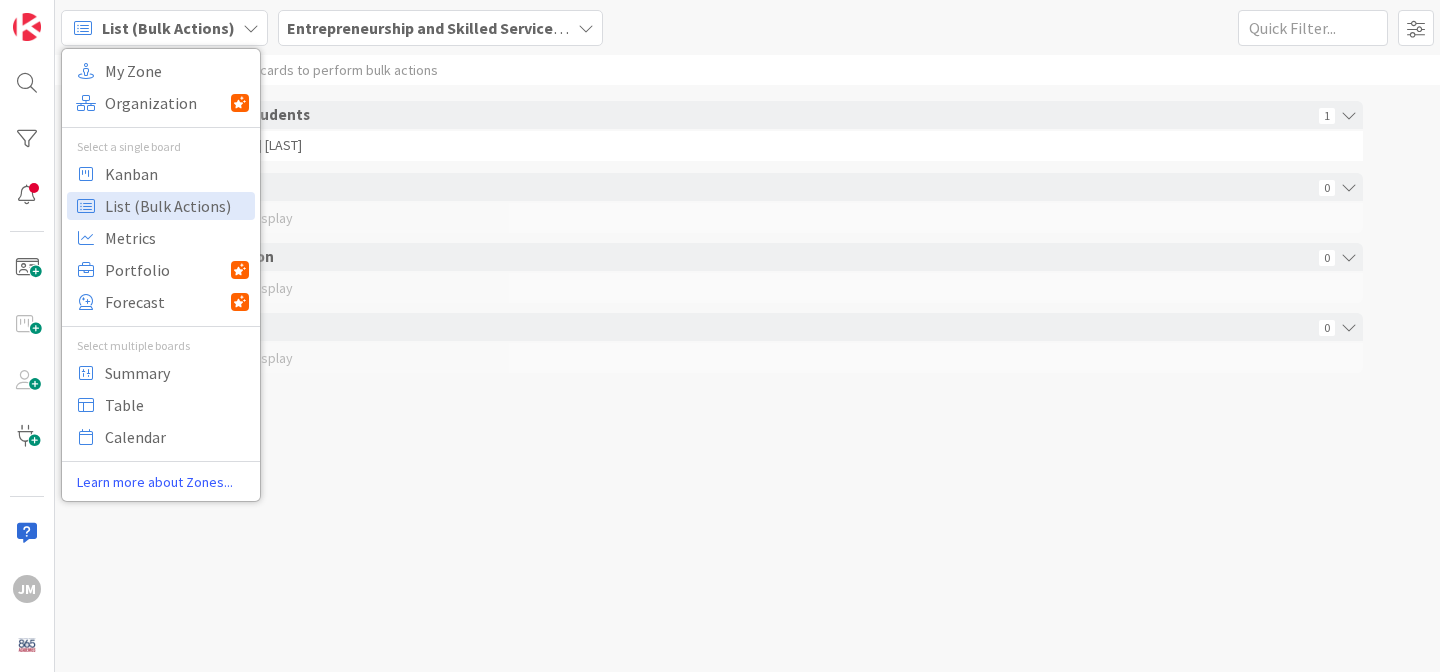 click on "Select one or more cards to perform bulk actions Referred Students 1 [NUMBER] [FIRST] [LAST] Collaborate 0 No cards to display Plan of Action 0 No cards to display Follow Up 0 No cards to display" at bounding box center [747, 363] 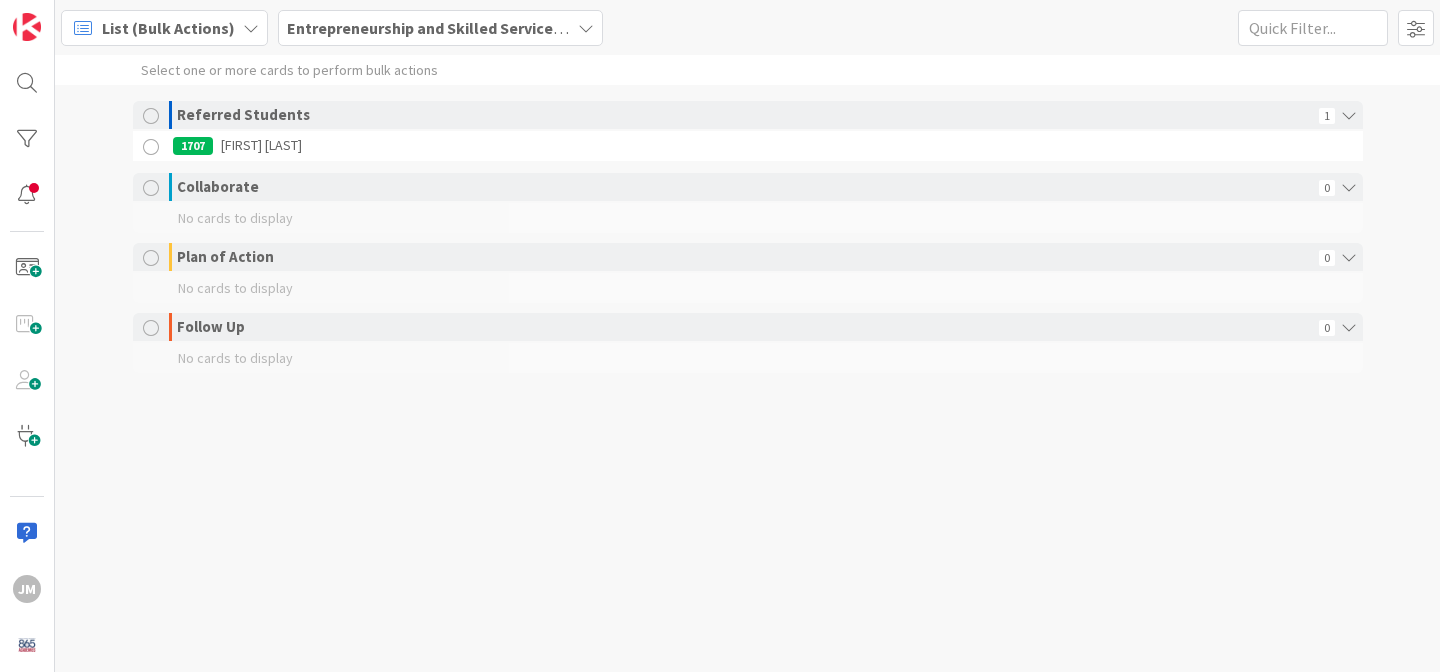 click on "List (Bulk Actions) My Zone Organization Select a single board Kanban List (Bulk Actions) Metrics Portfolio Forecast Select multiple boards Summary Table Calendar Learn more about Zones... Entrepreneurship and Skilled Services Interventions - 2025-2026 1x 2x 3x" at bounding box center [747, 27] 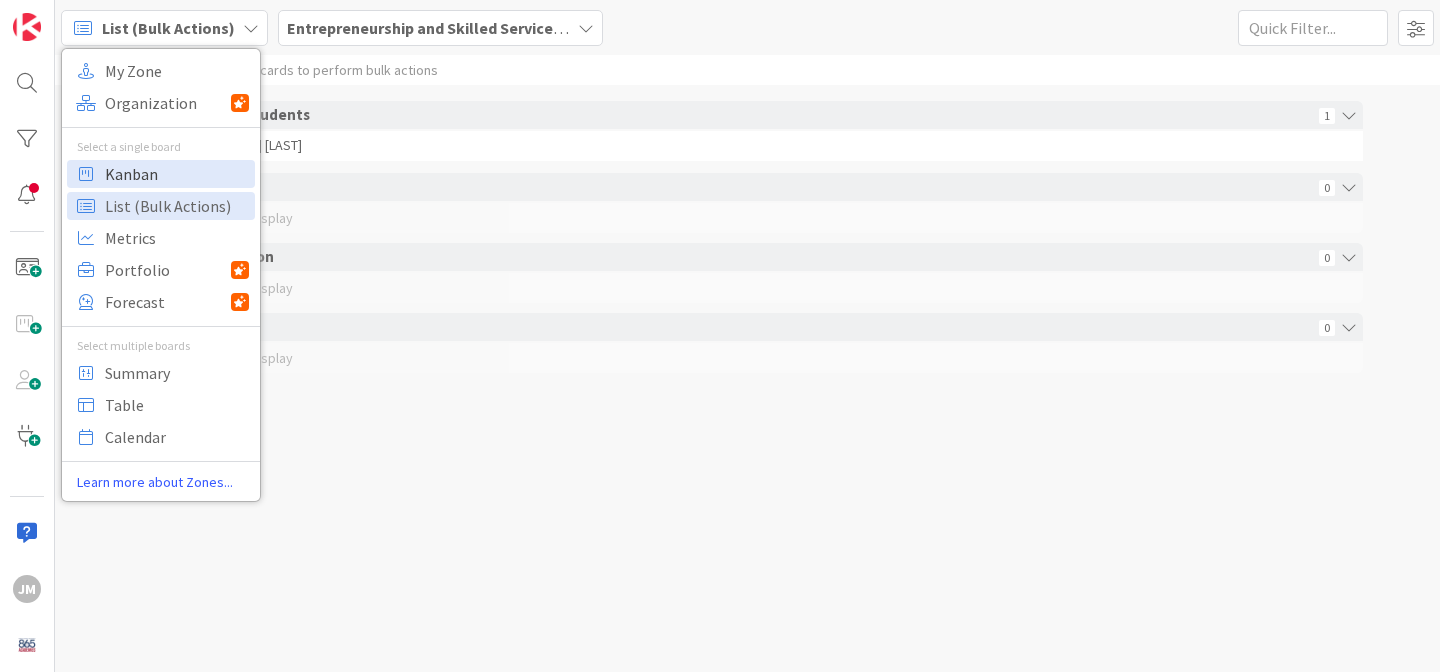 click on "Kanban" at bounding box center [177, 174] 